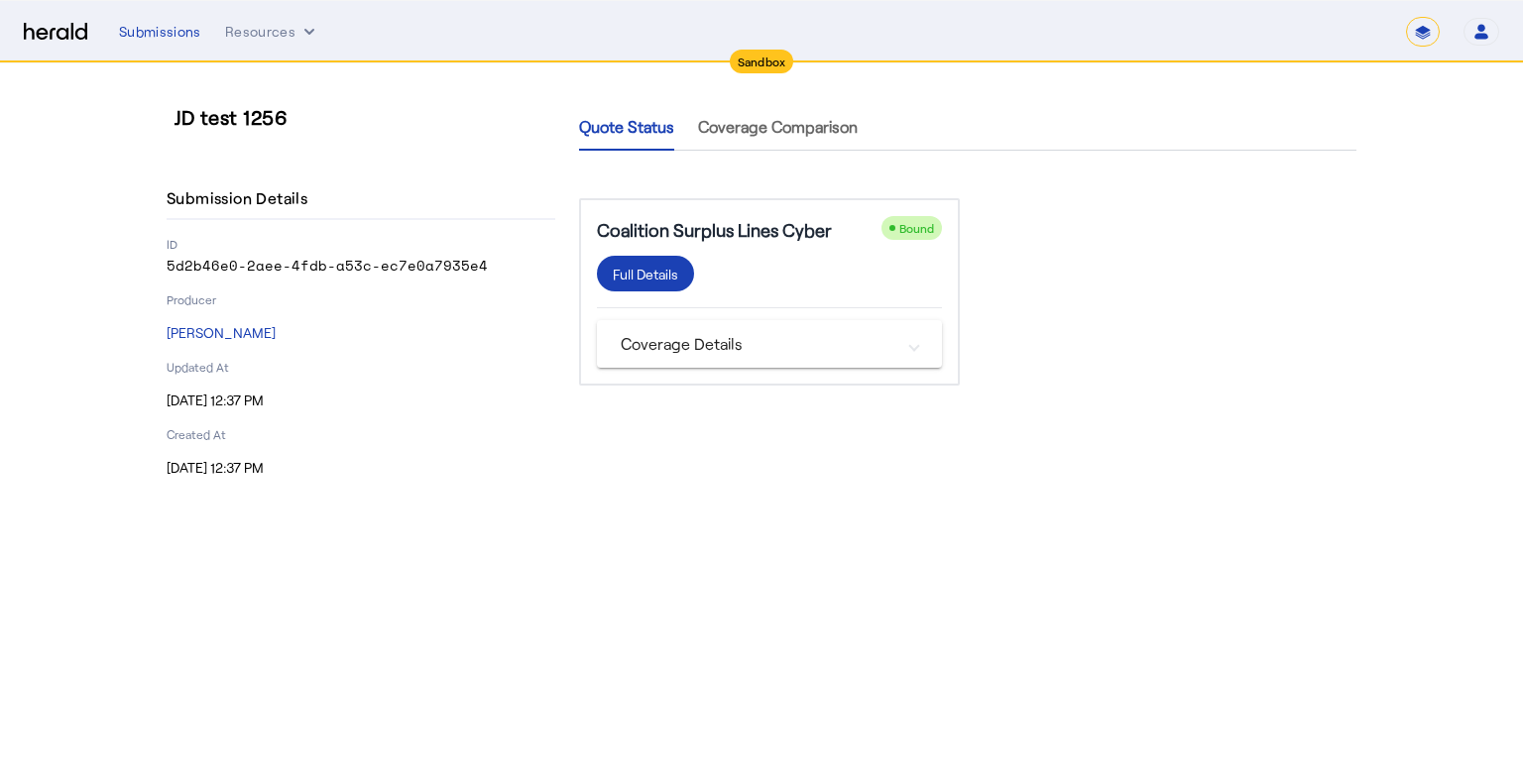 scroll, scrollTop: 0, scrollLeft: 0, axis: both 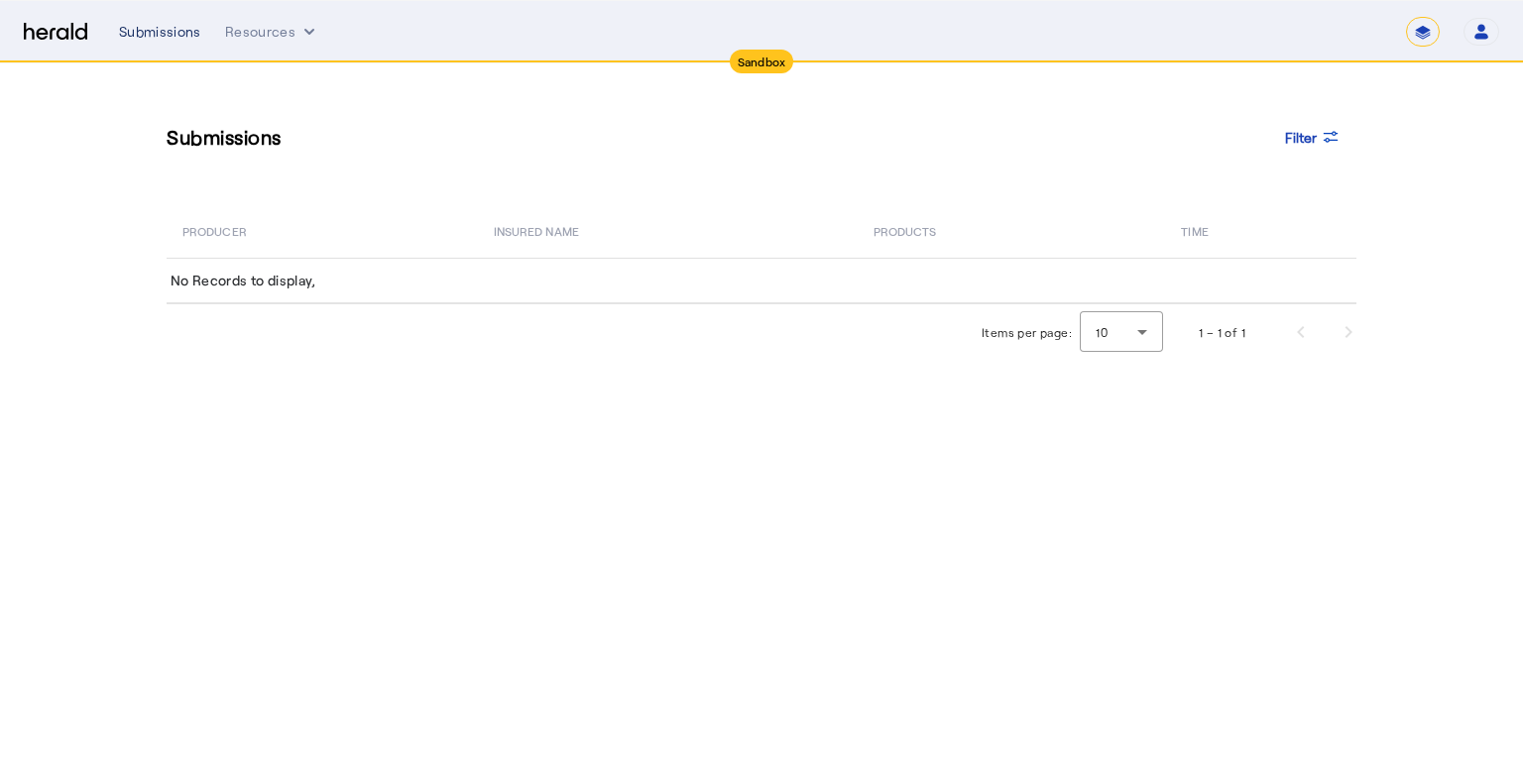 click on "Submissions" at bounding box center [160, 32] 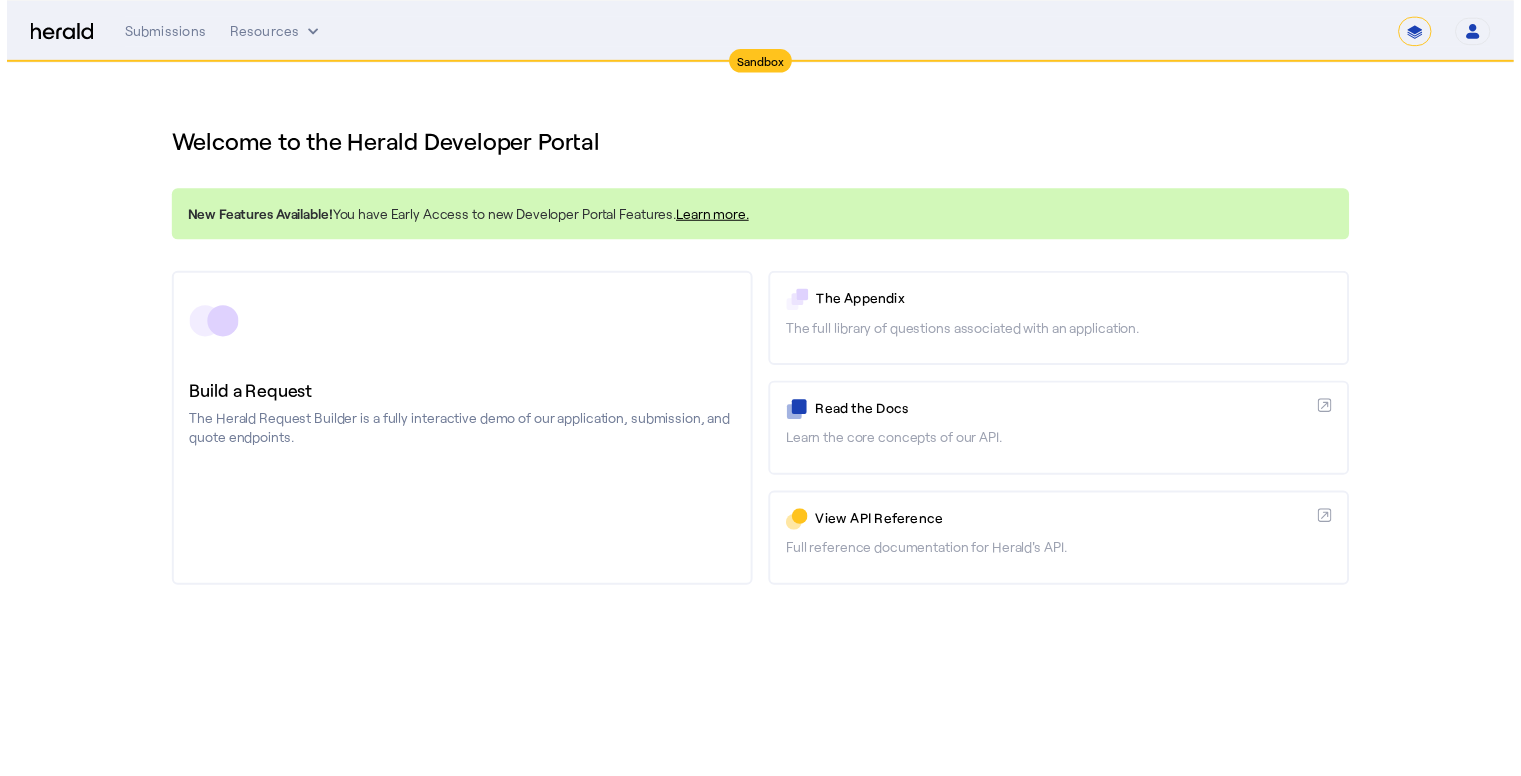 scroll, scrollTop: 0, scrollLeft: 0, axis: both 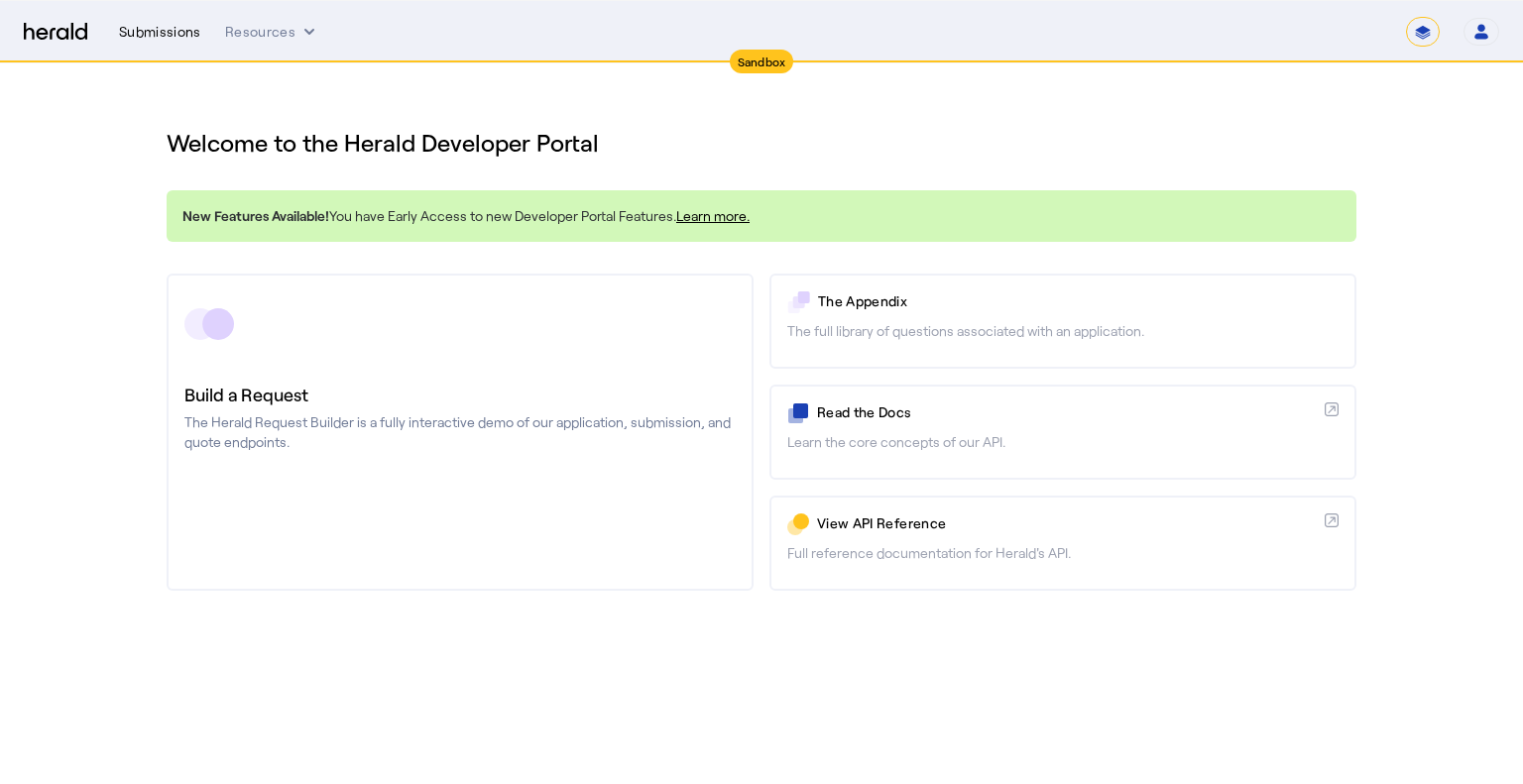 click on "Submissions" at bounding box center (160, 32) 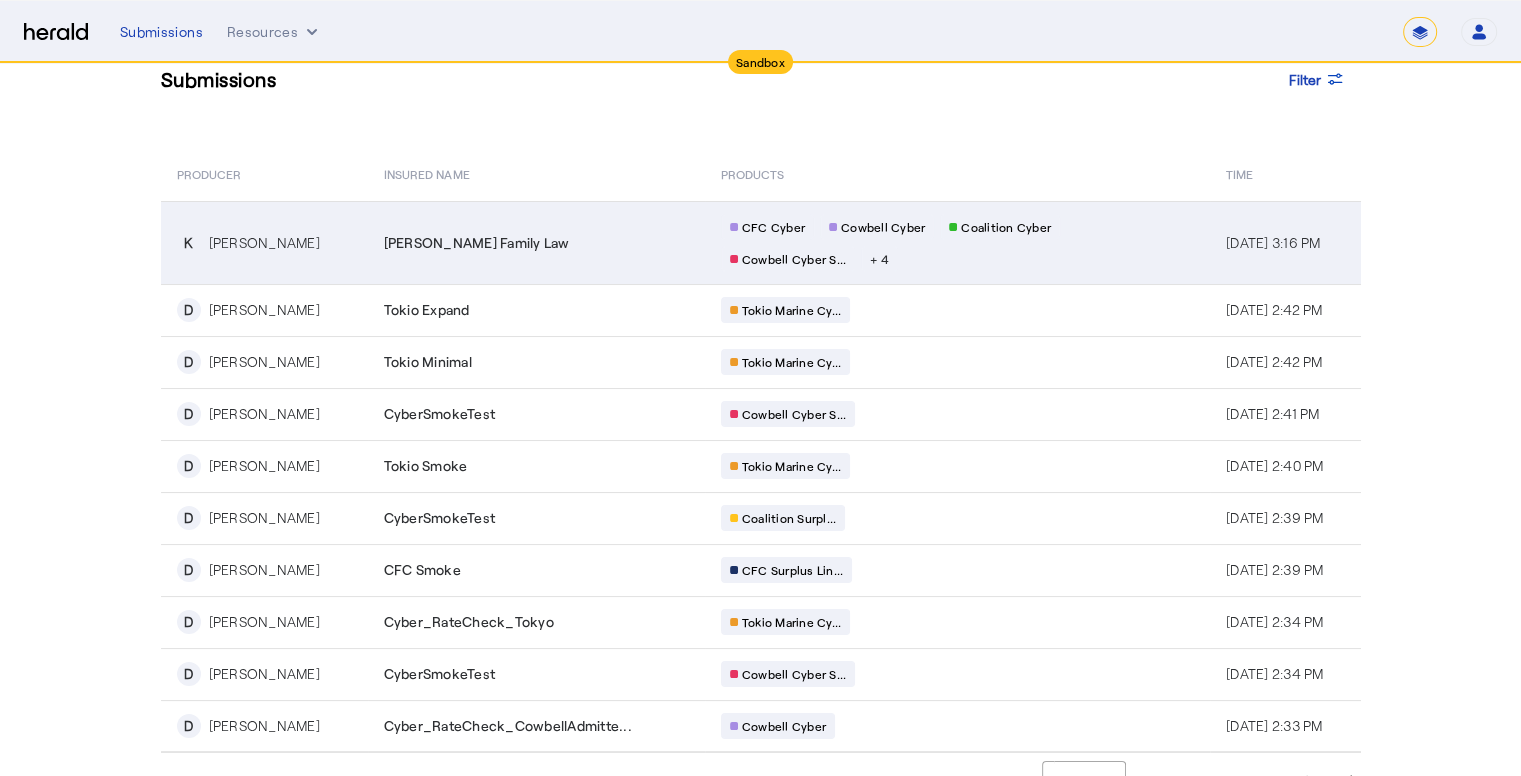 scroll, scrollTop: 91, scrollLeft: 0, axis: vertical 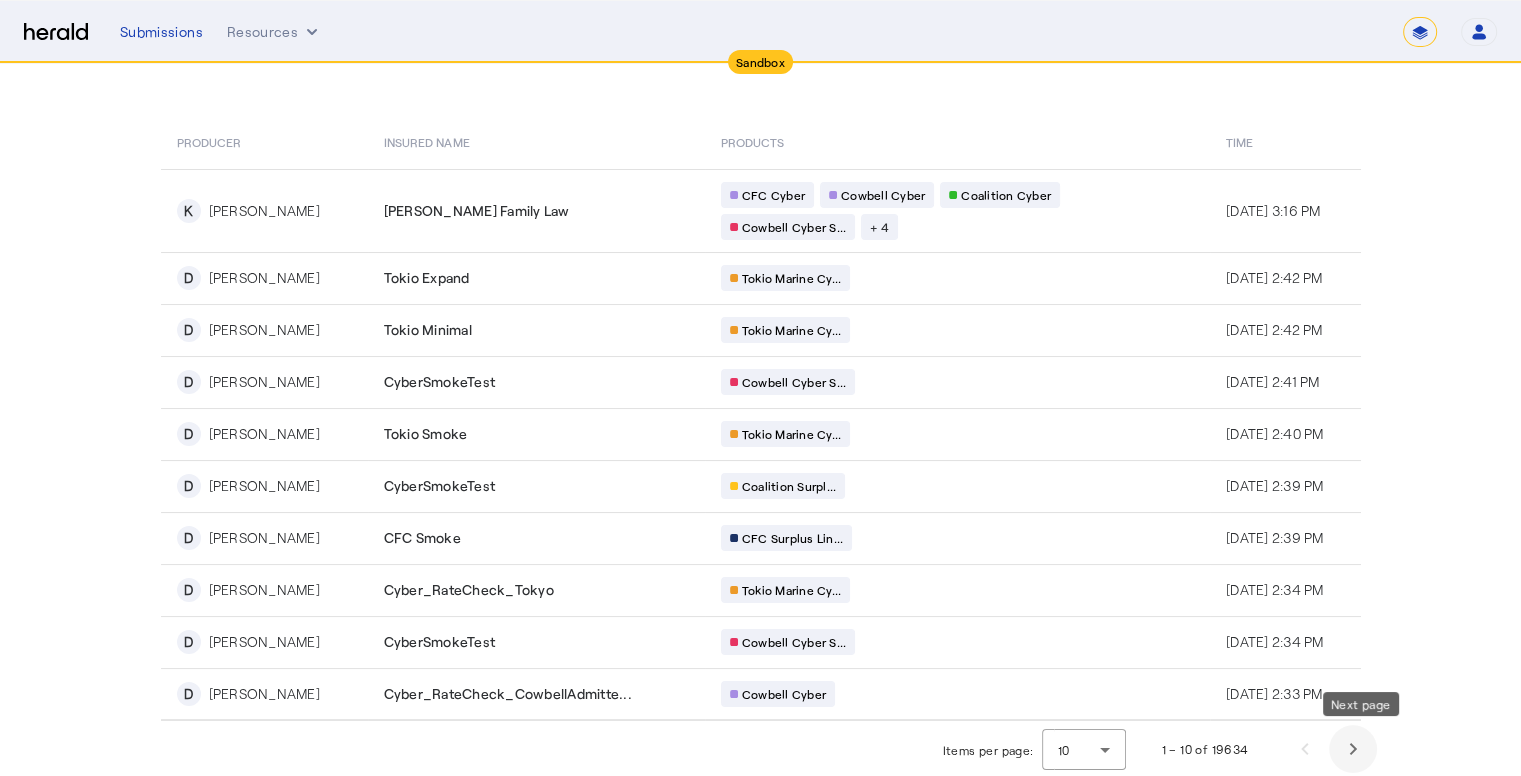 click 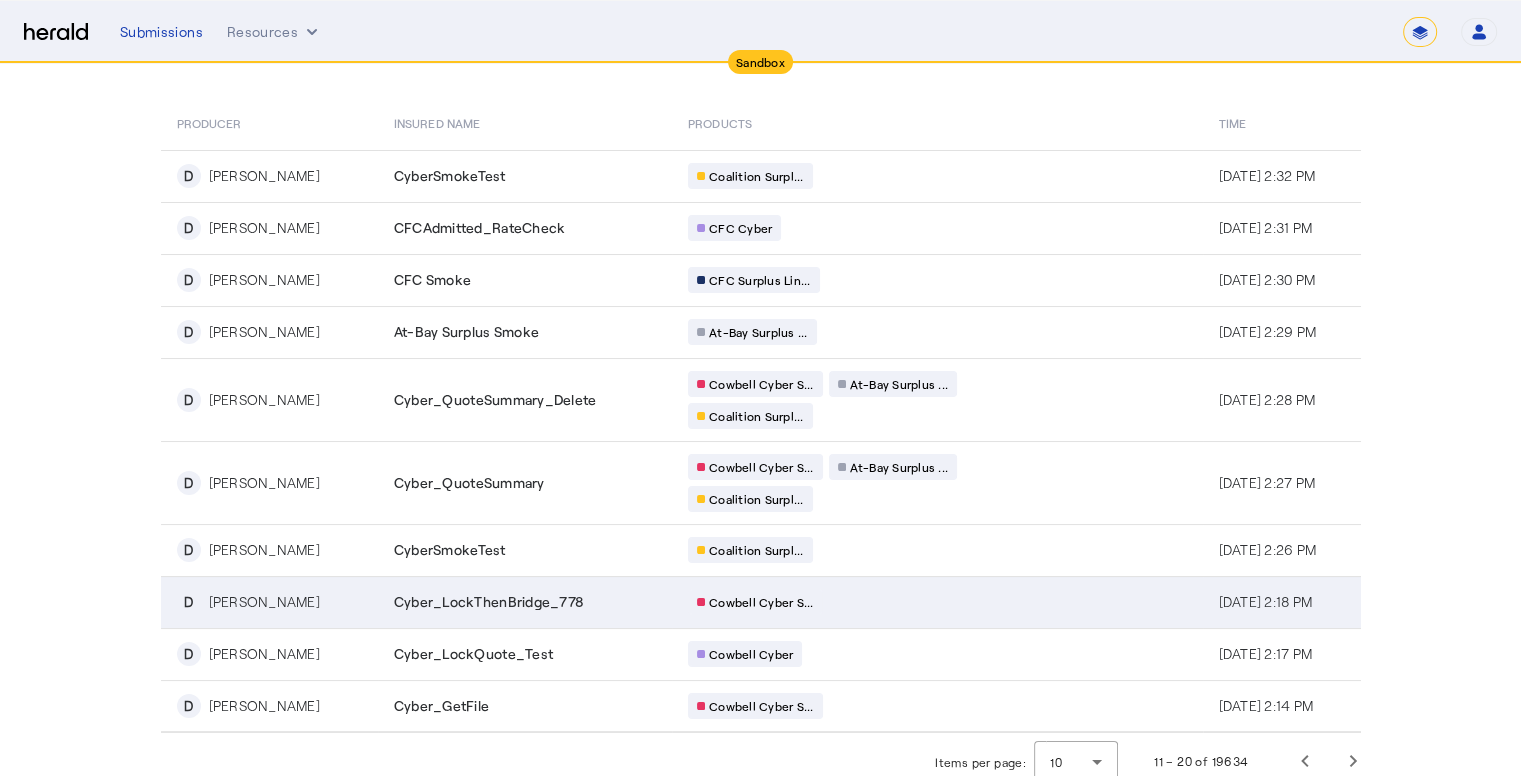 scroll, scrollTop: 120, scrollLeft: 0, axis: vertical 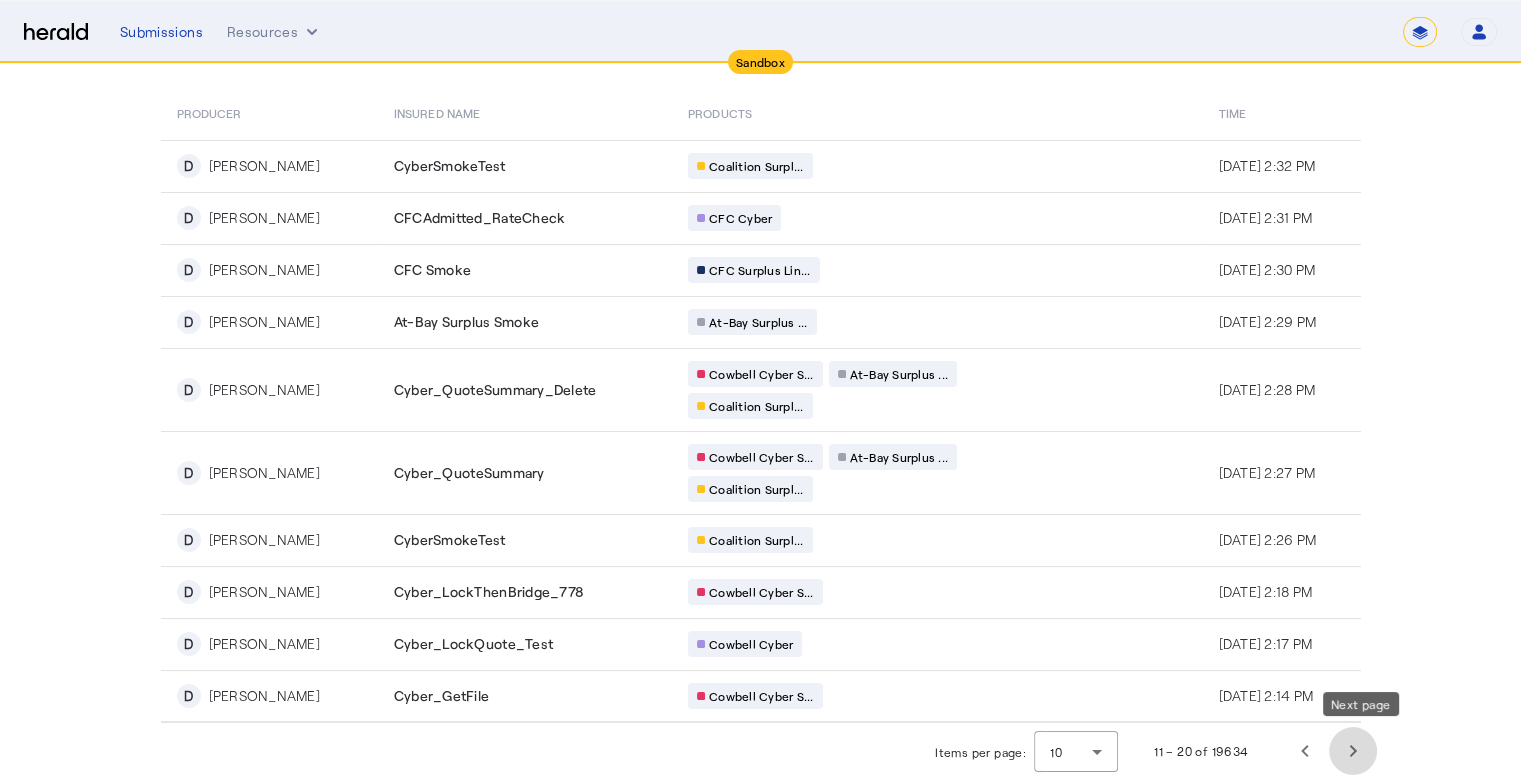 click 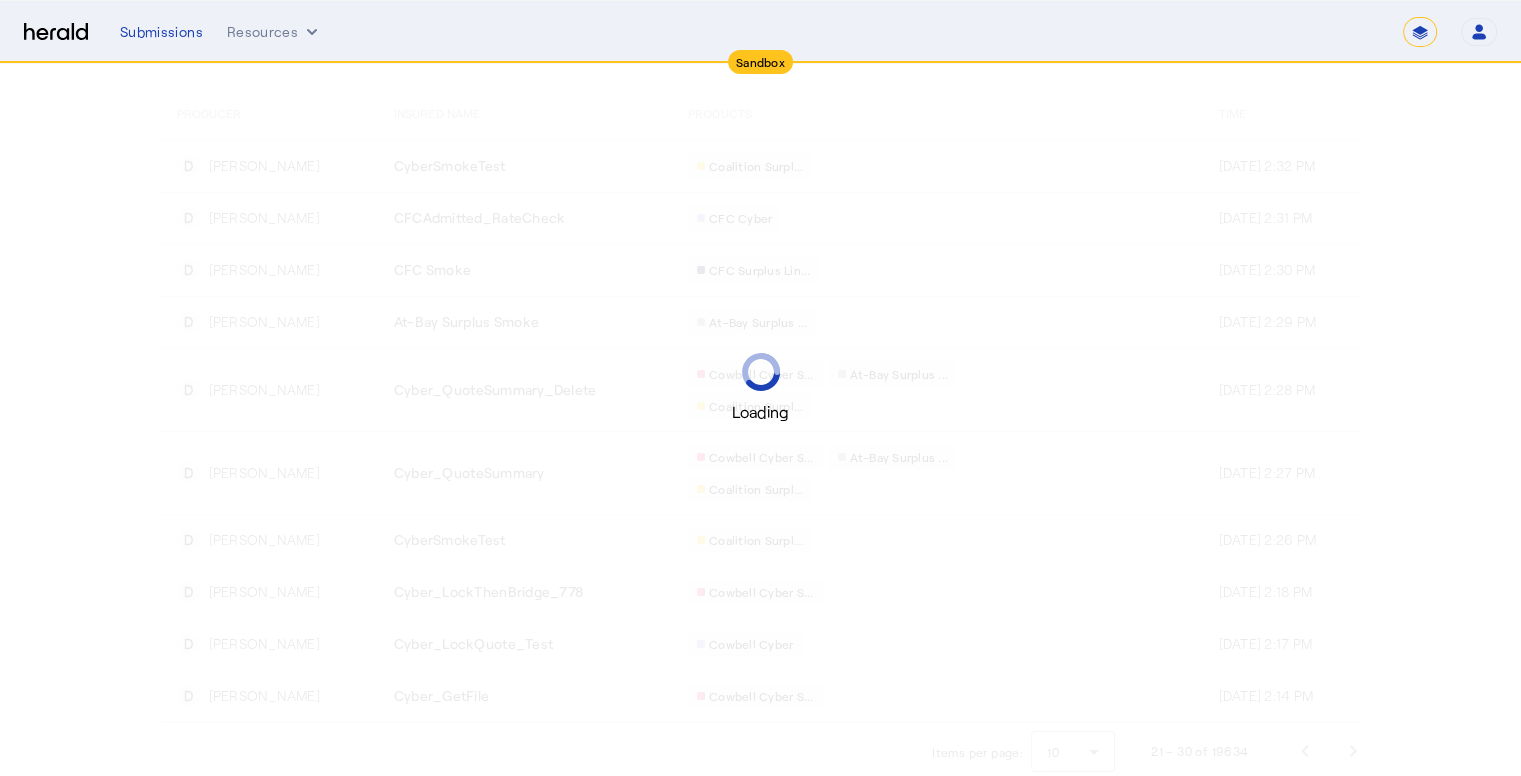 scroll, scrollTop: 60, scrollLeft: 0, axis: vertical 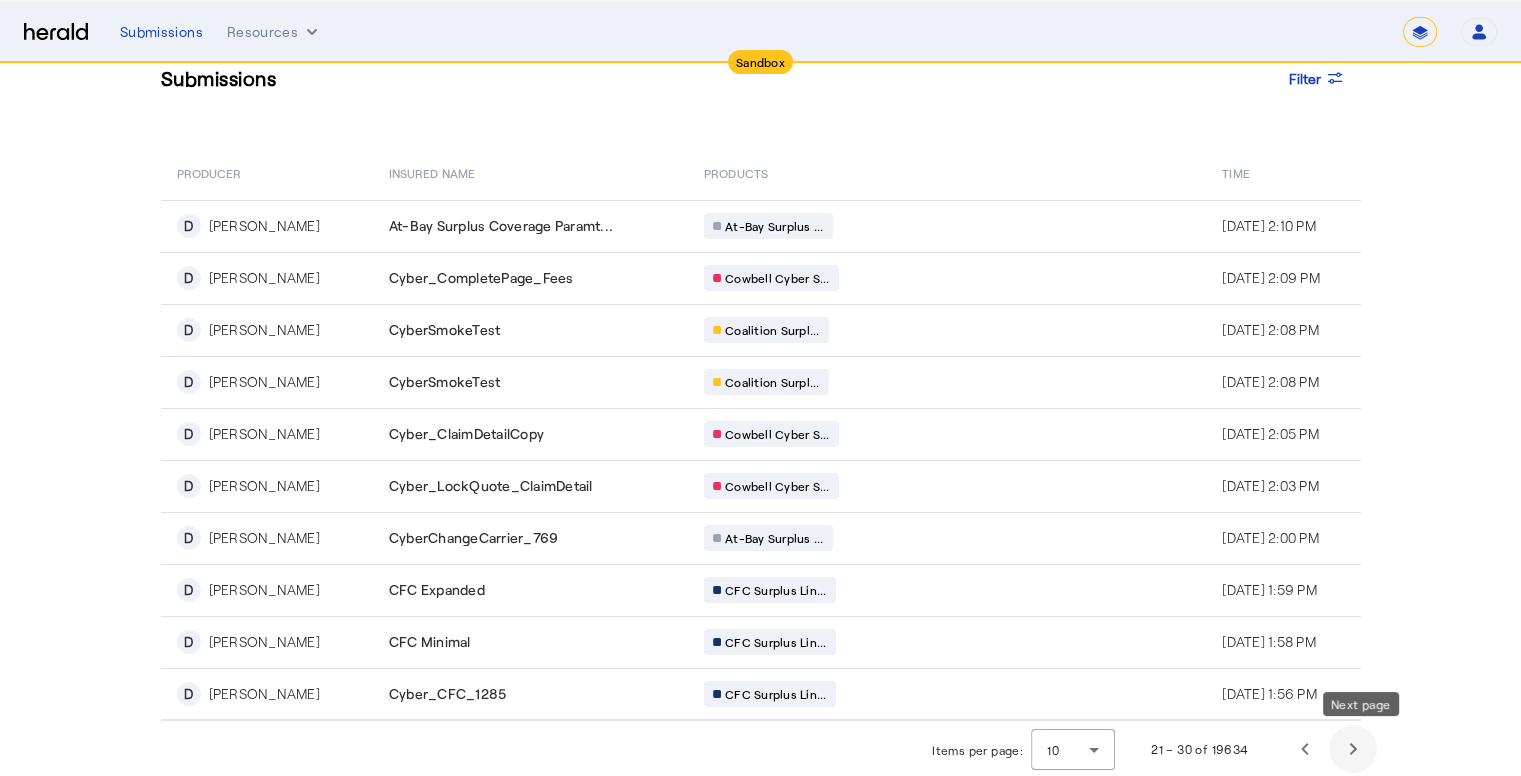click 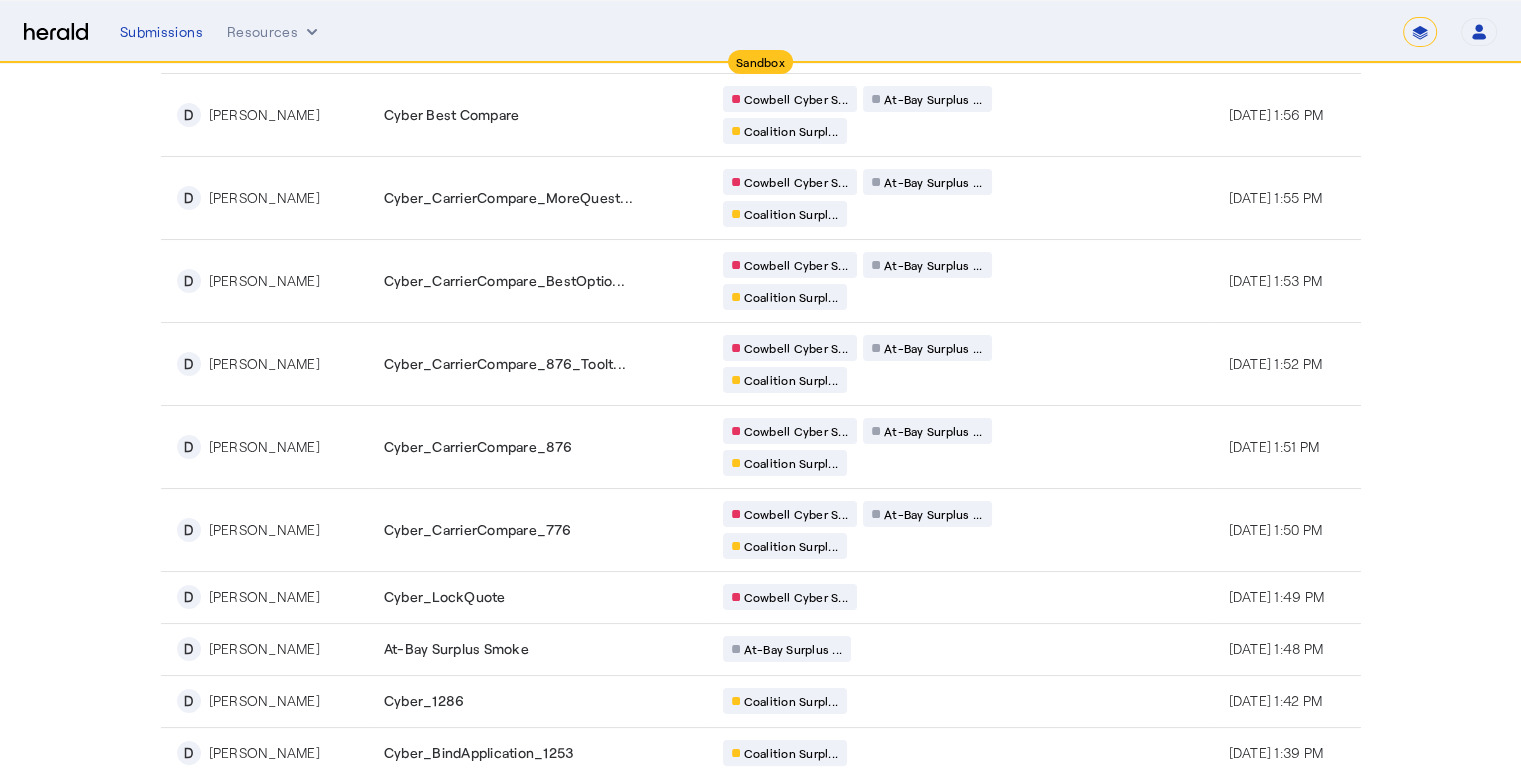 scroll, scrollTop: 240, scrollLeft: 0, axis: vertical 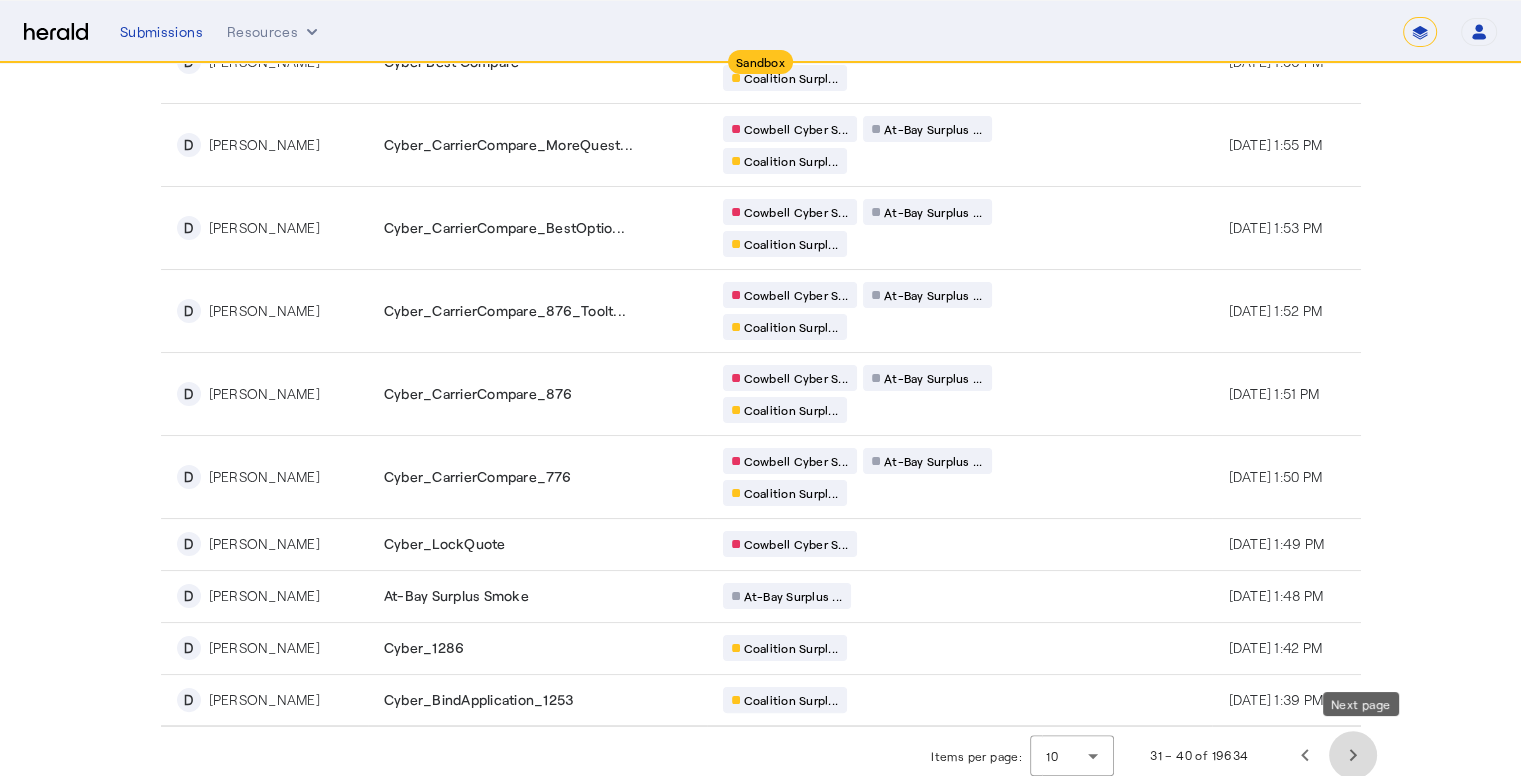 click 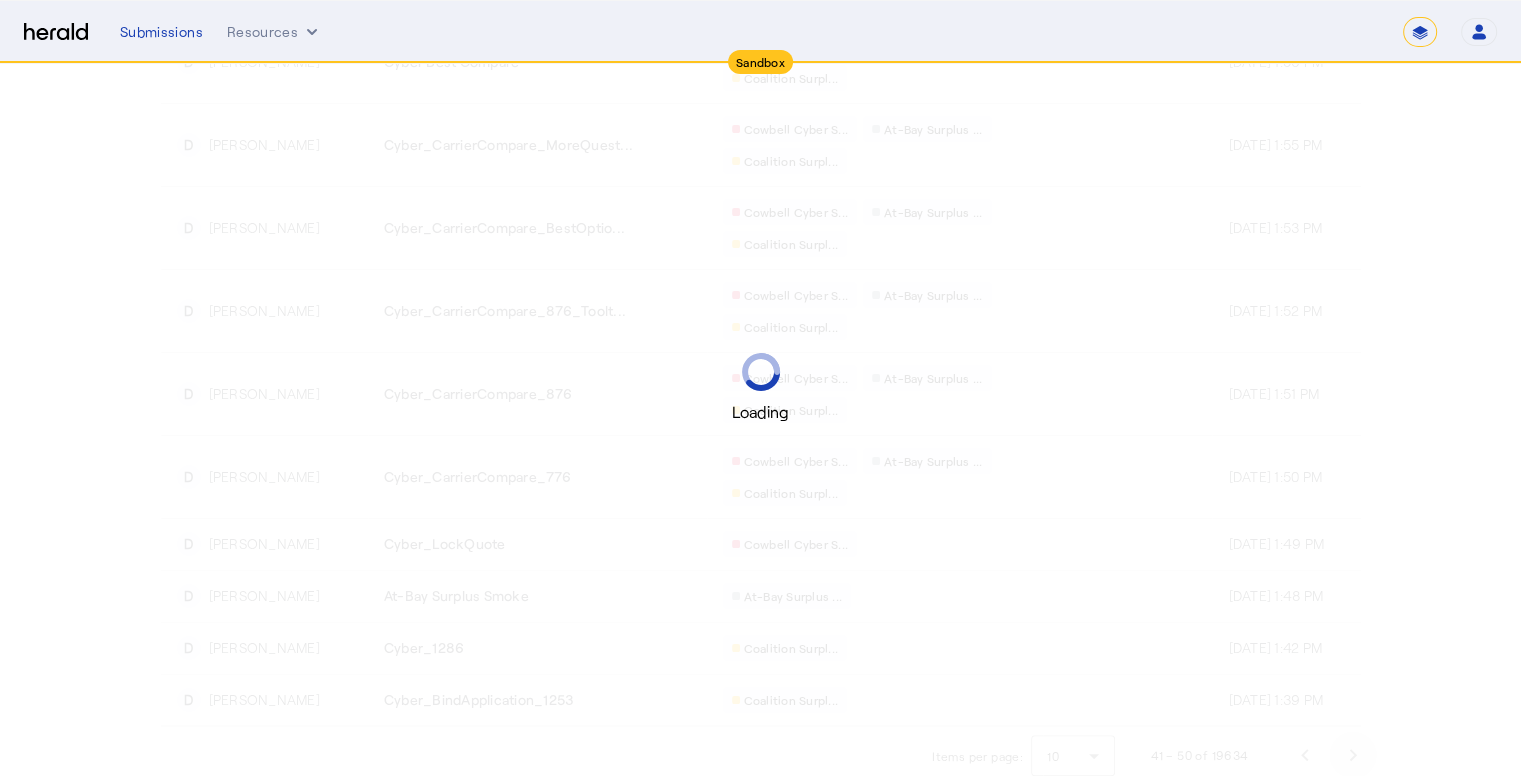 scroll, scrollTop: 151, scrollLeft: 0, axis: vertical 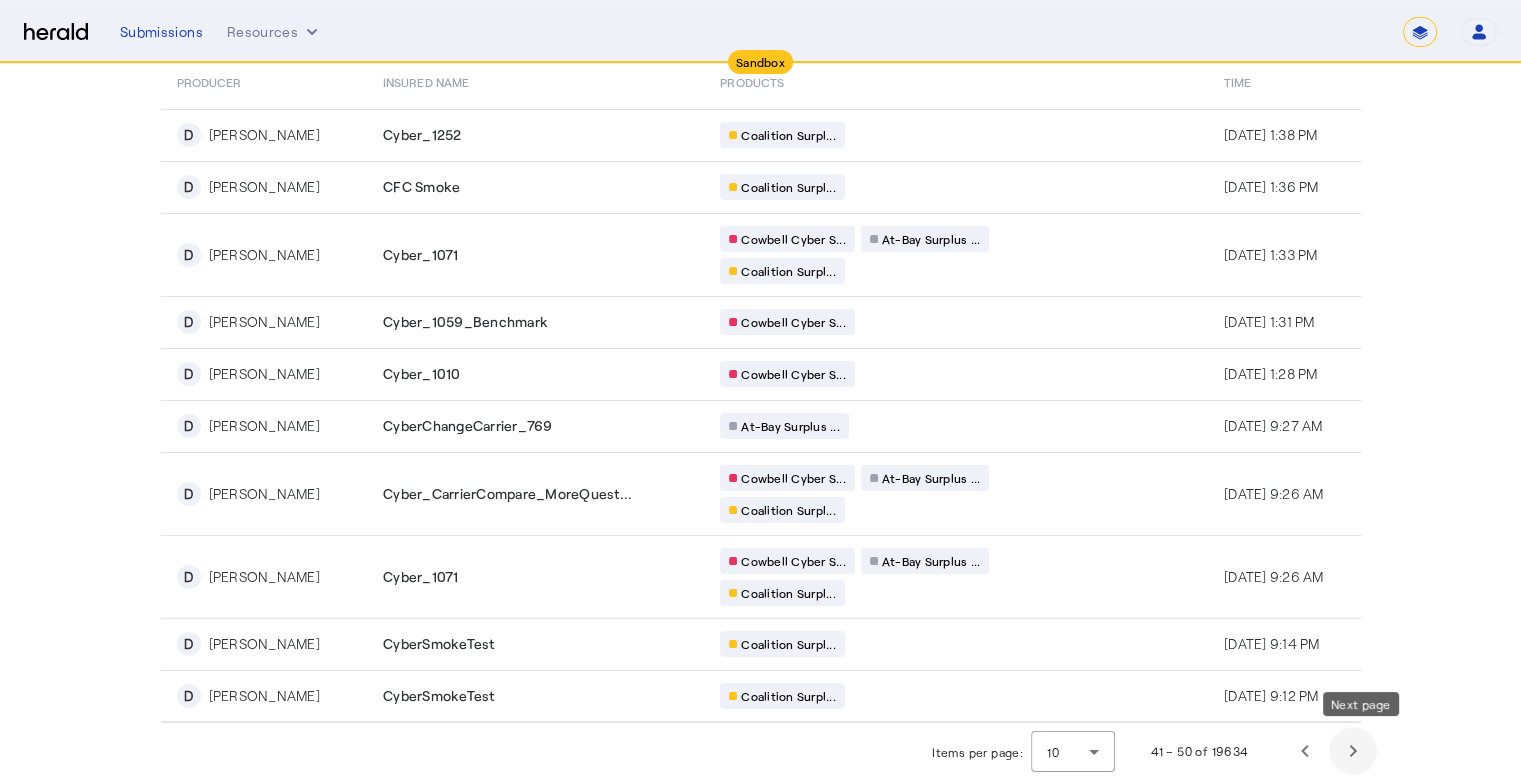 click 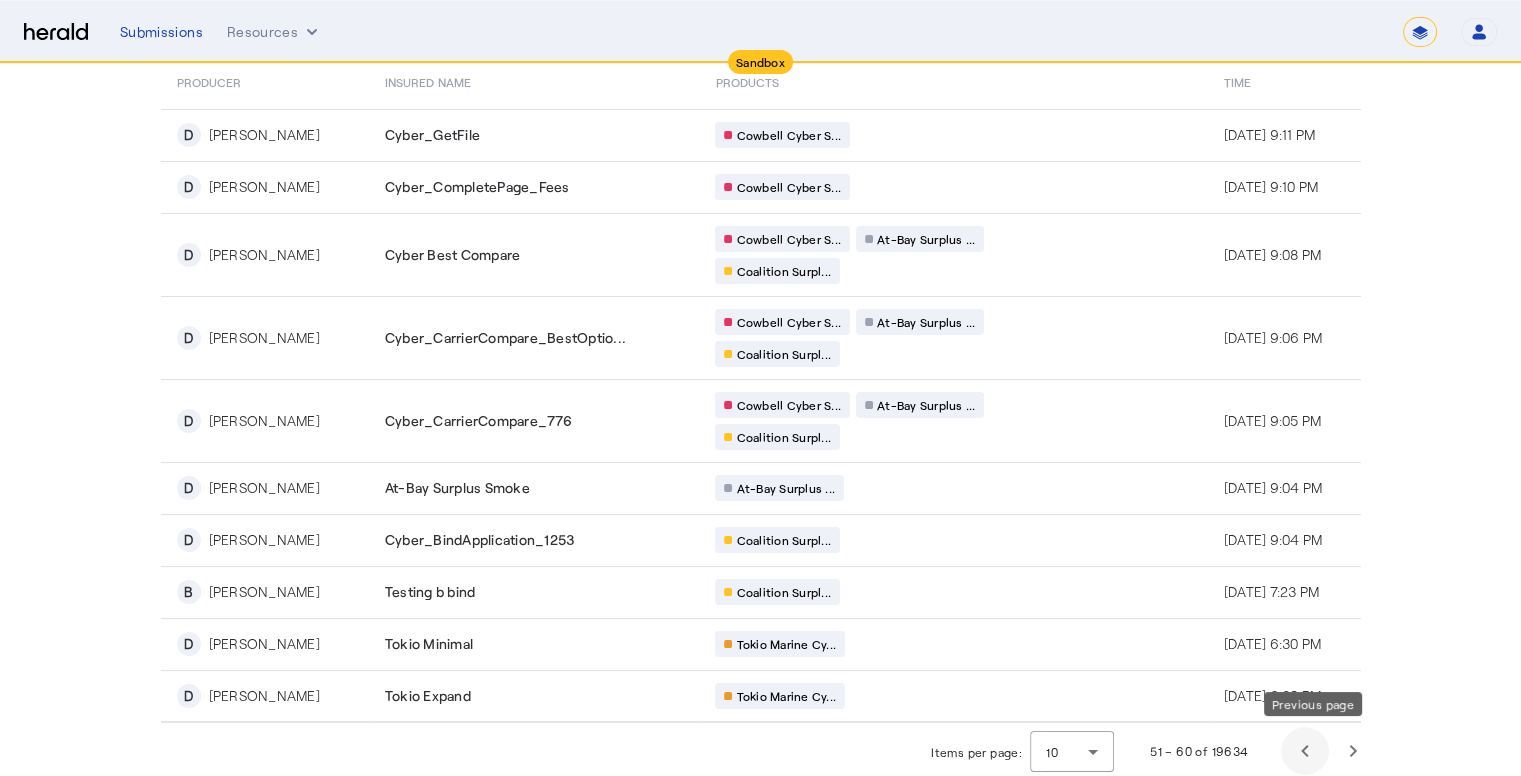 click 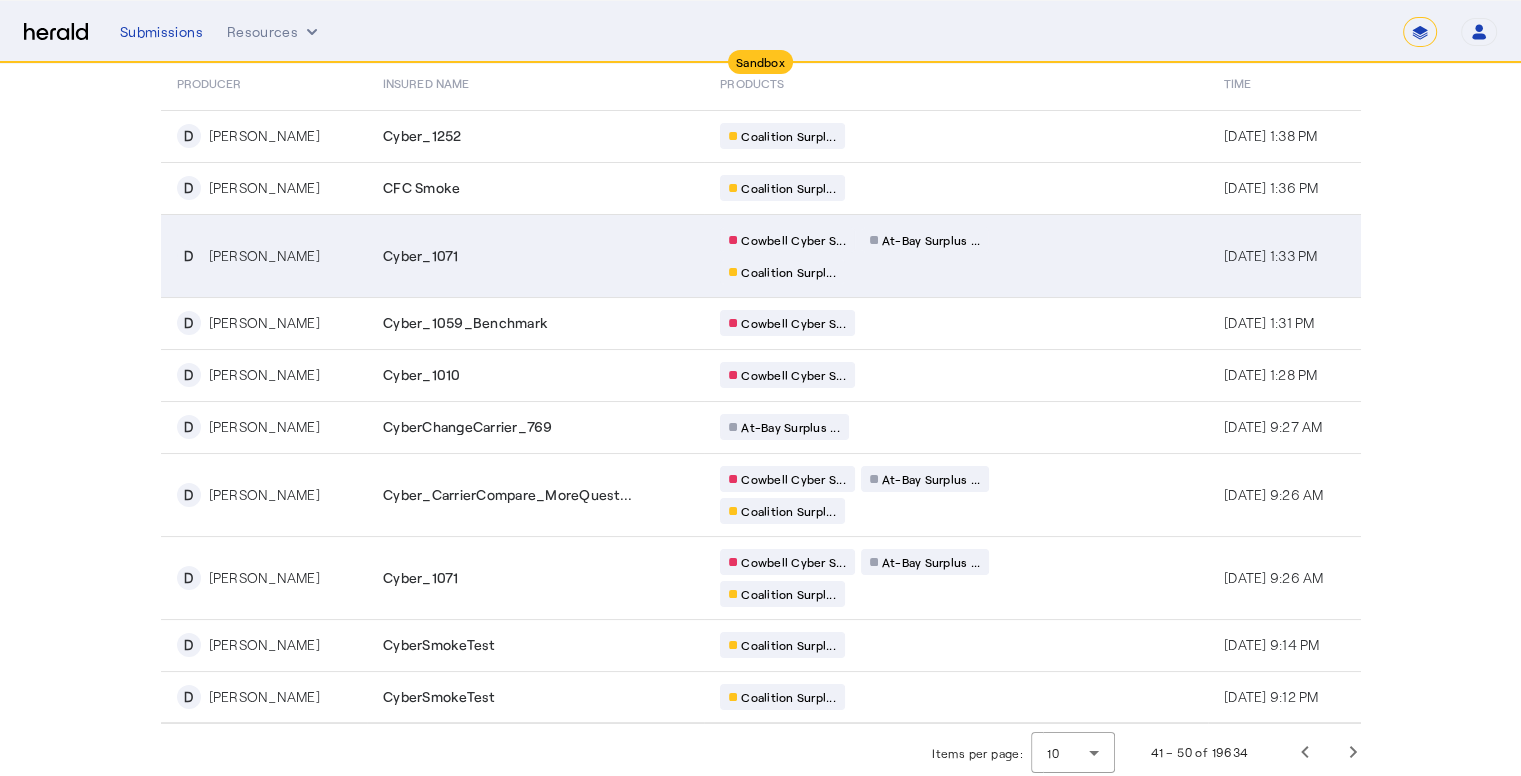 scroll, scrollTop: 151, scrollLeft: 0, axis: vertical 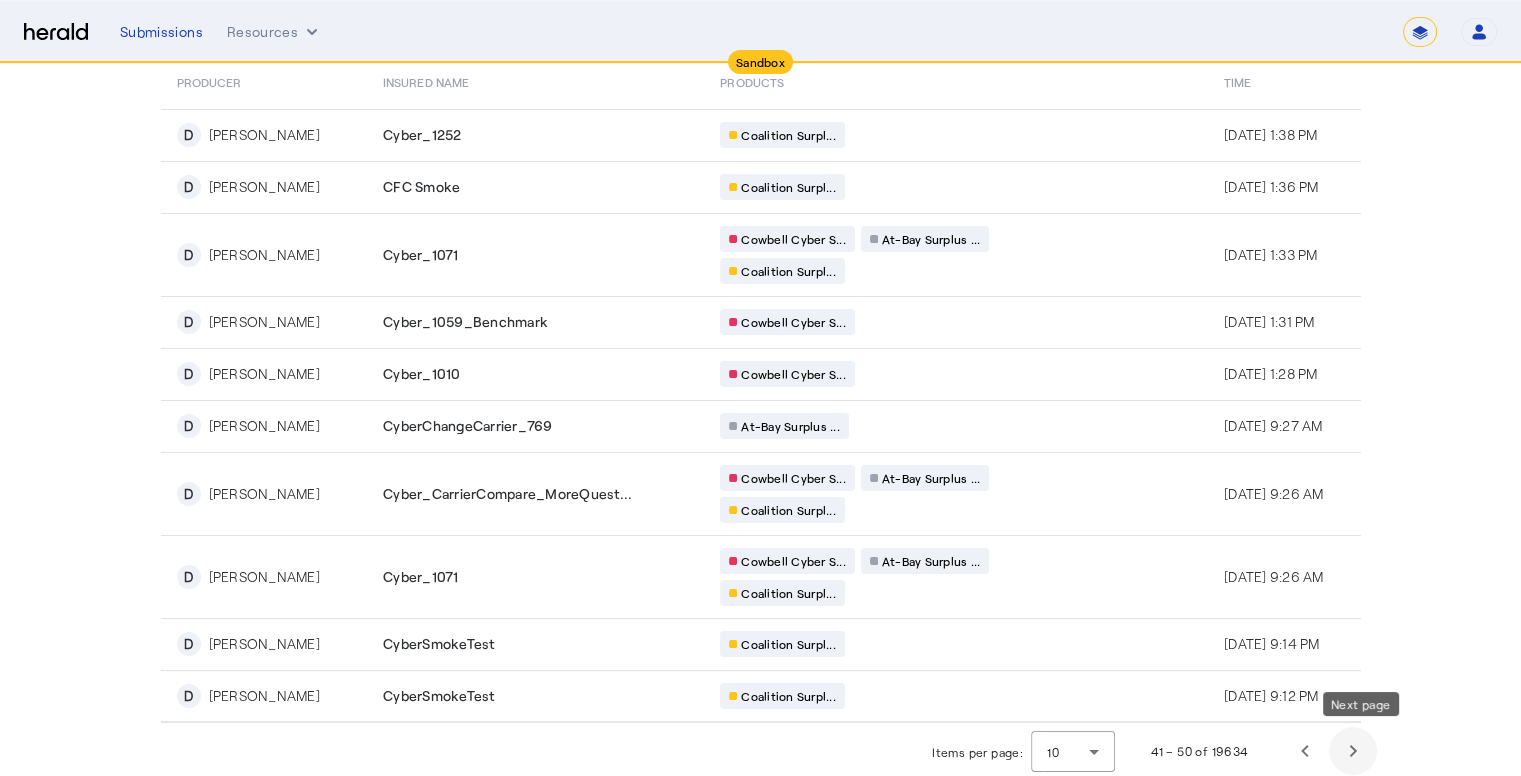 click 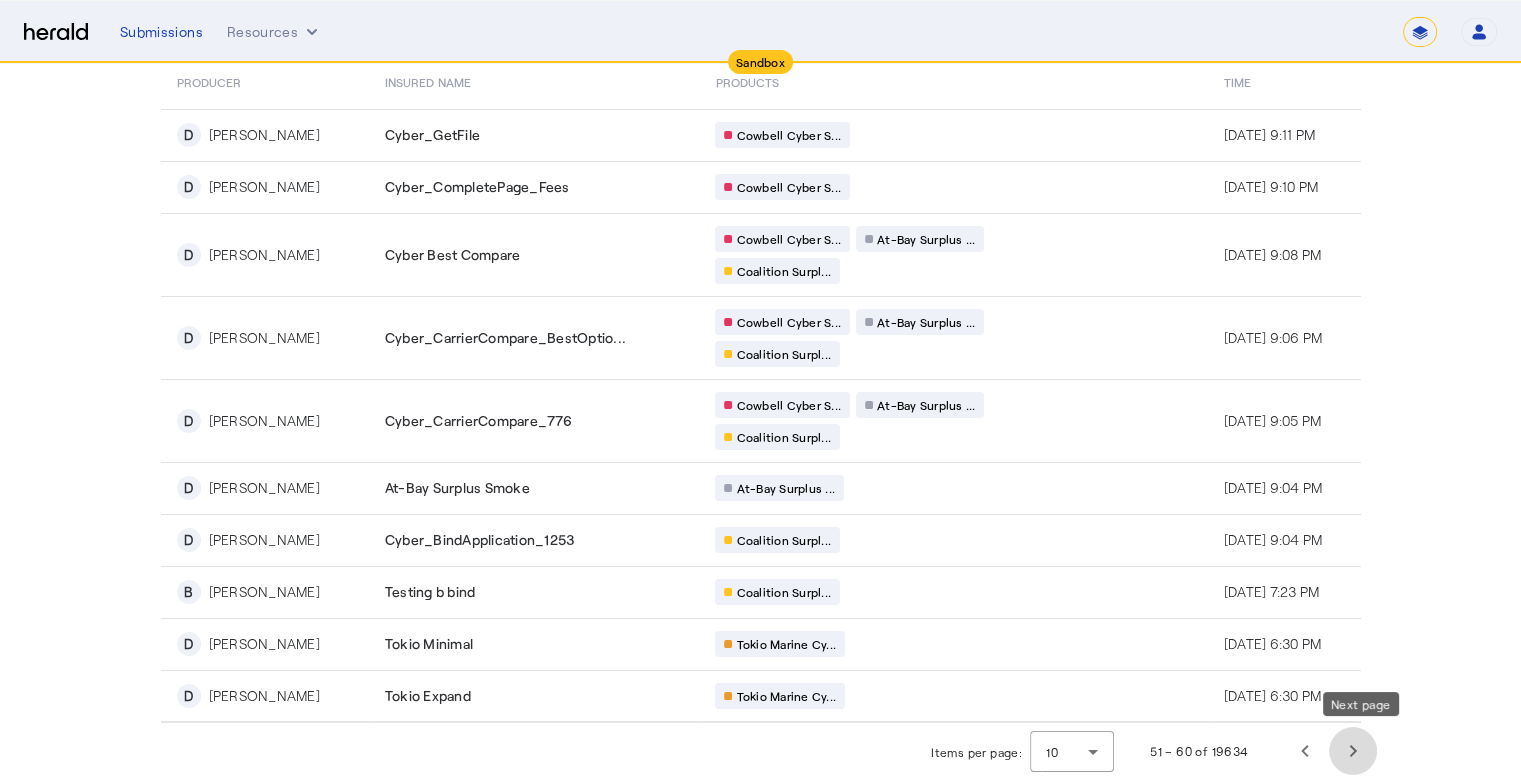 click 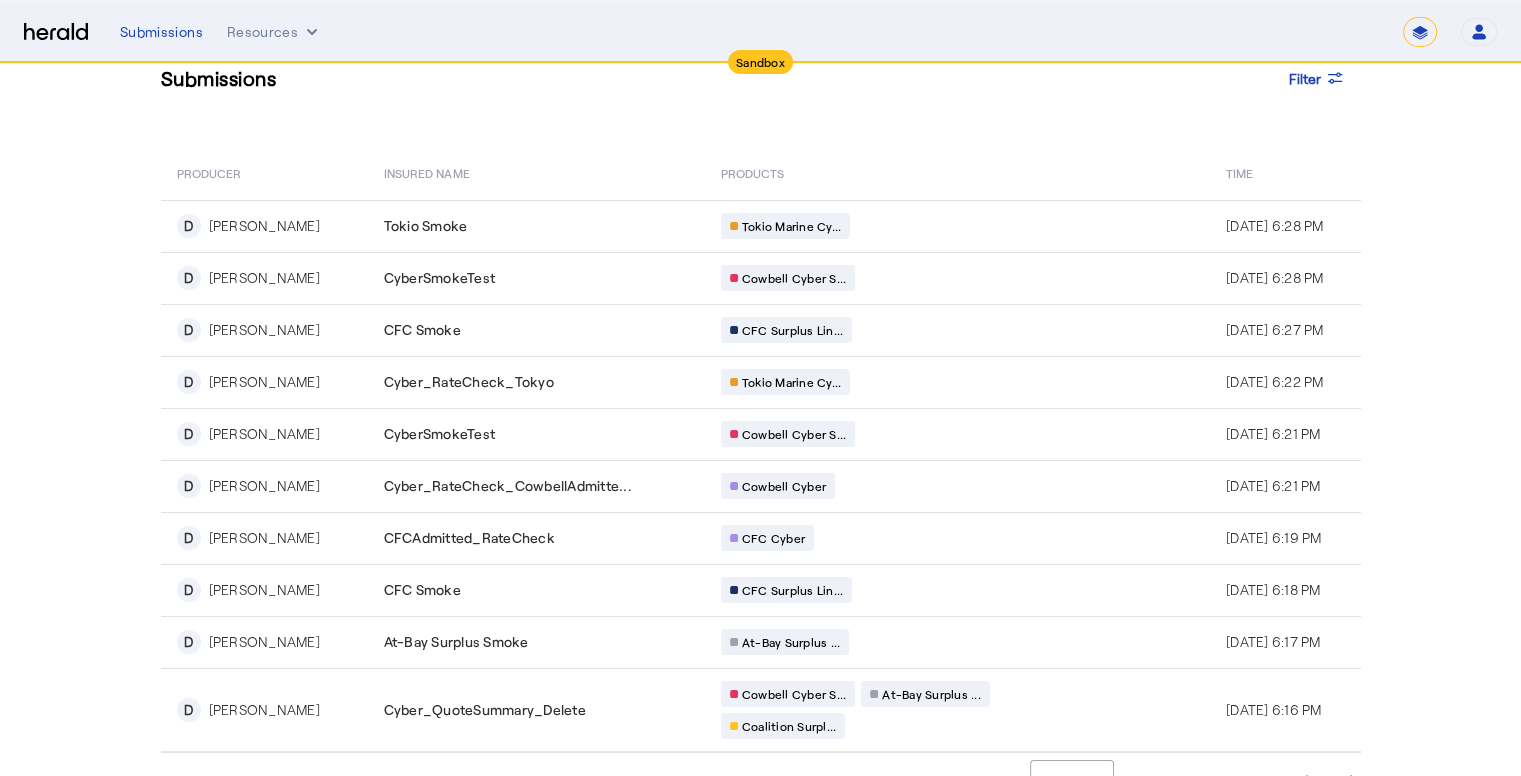 scroll, scrollTop: 91, scrollLeft: 0, axis: vertical 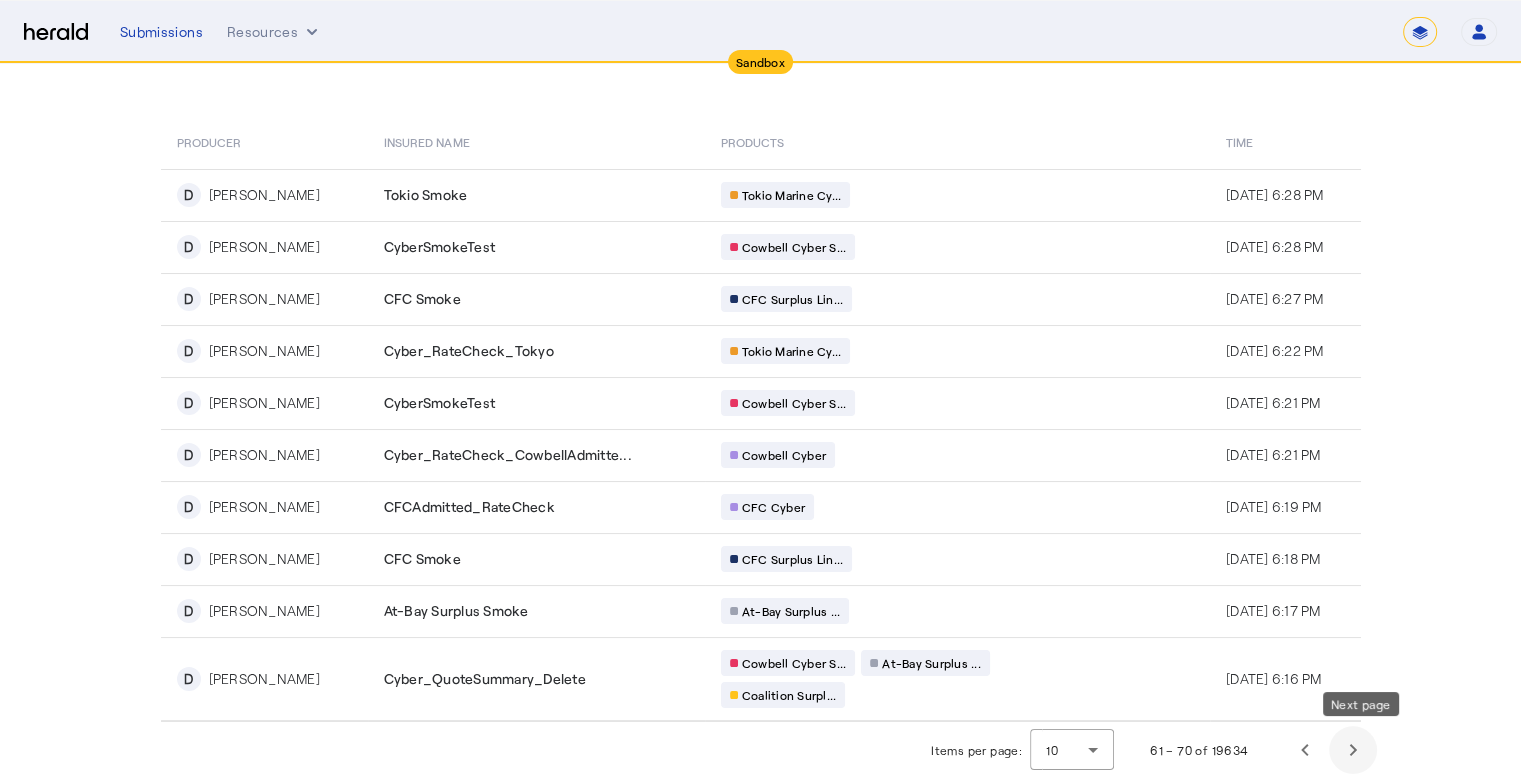 click 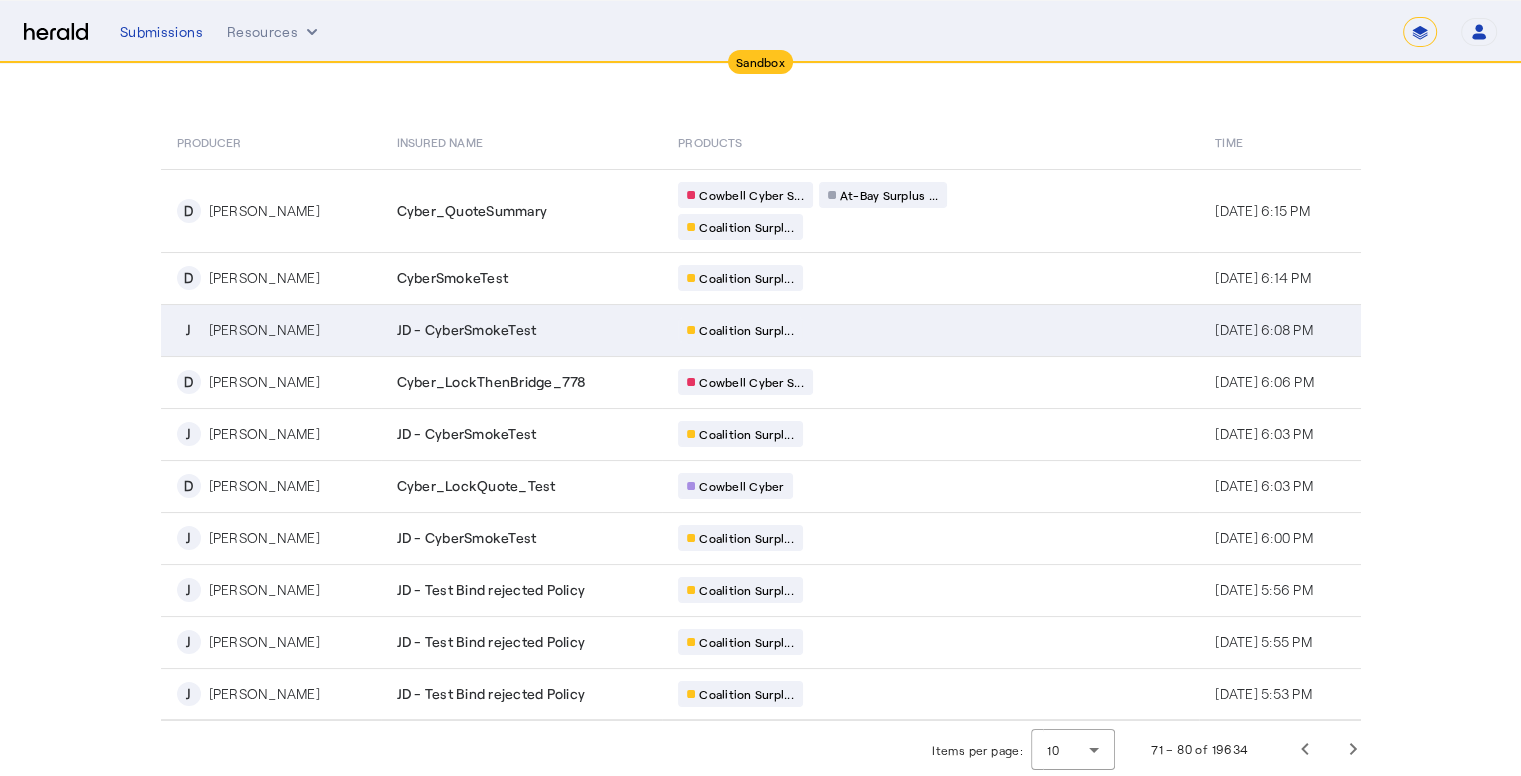 drag, startPoint x: 424, startPoint y: 328, endPoint x: 366, endPoint y: 329, distance: 58.00862 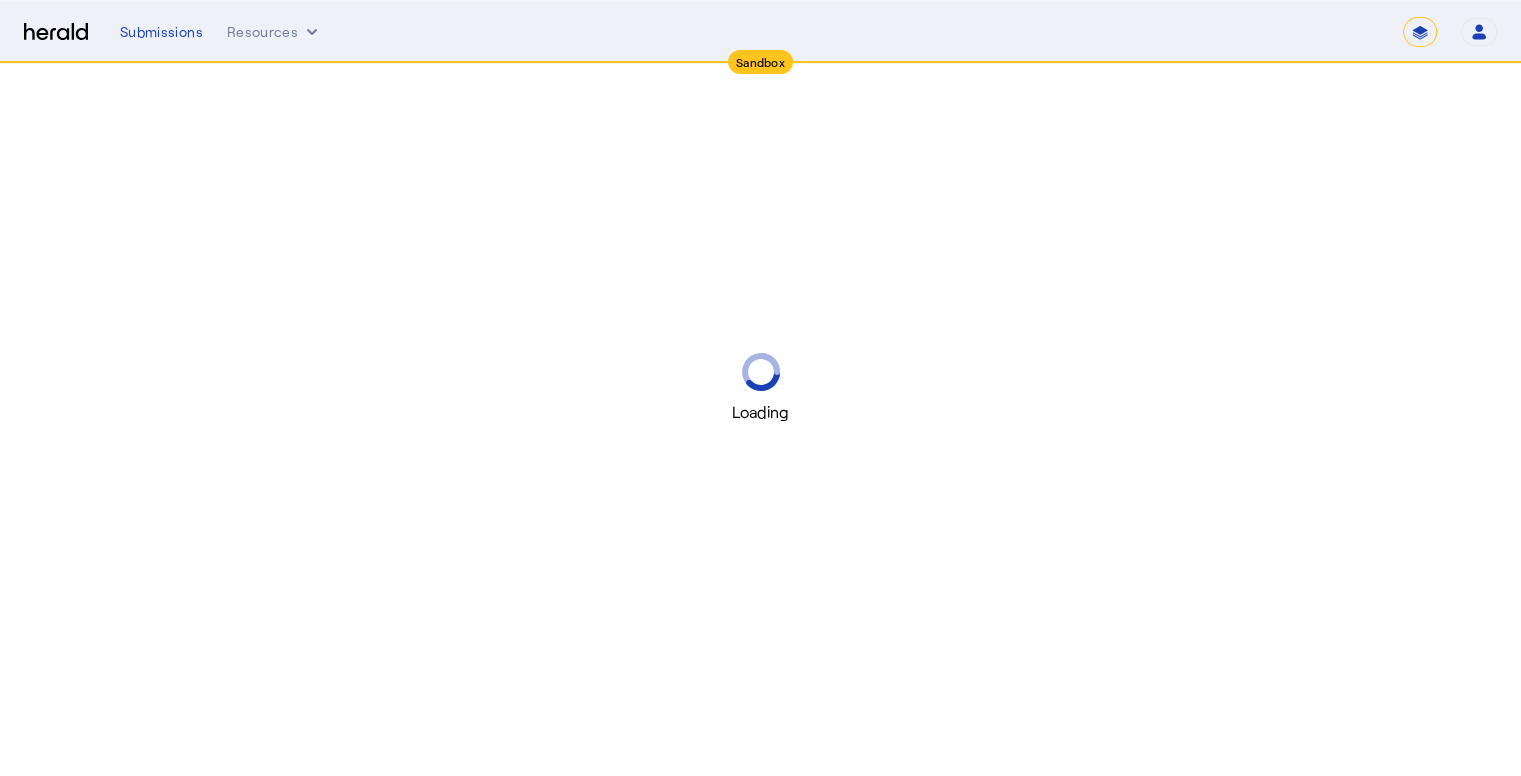 scroll, scrollTop: 0, scrollLeft: 0, axis: both 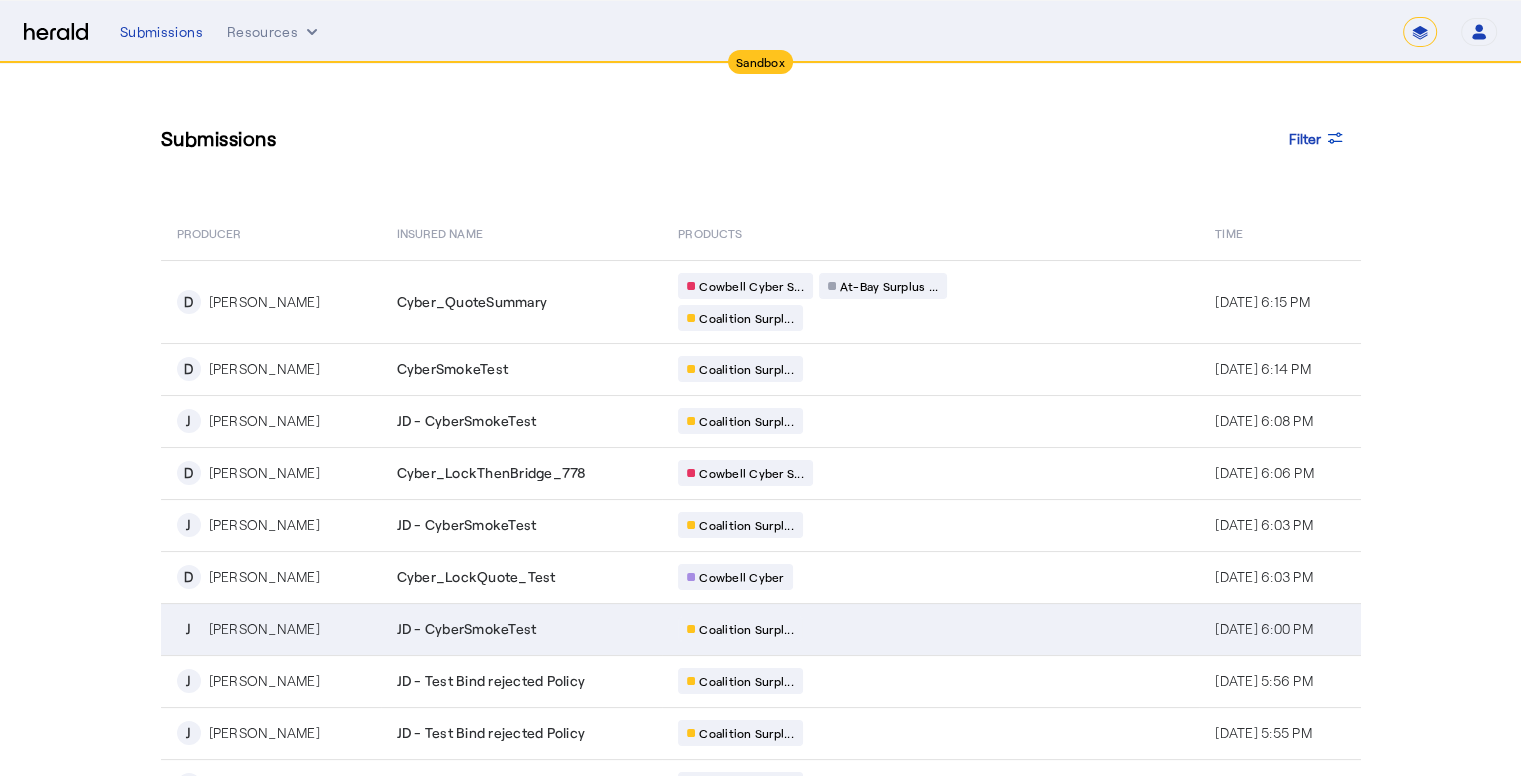 click on "J   [PERSON_NAME]" at bounding box center [271, 629] 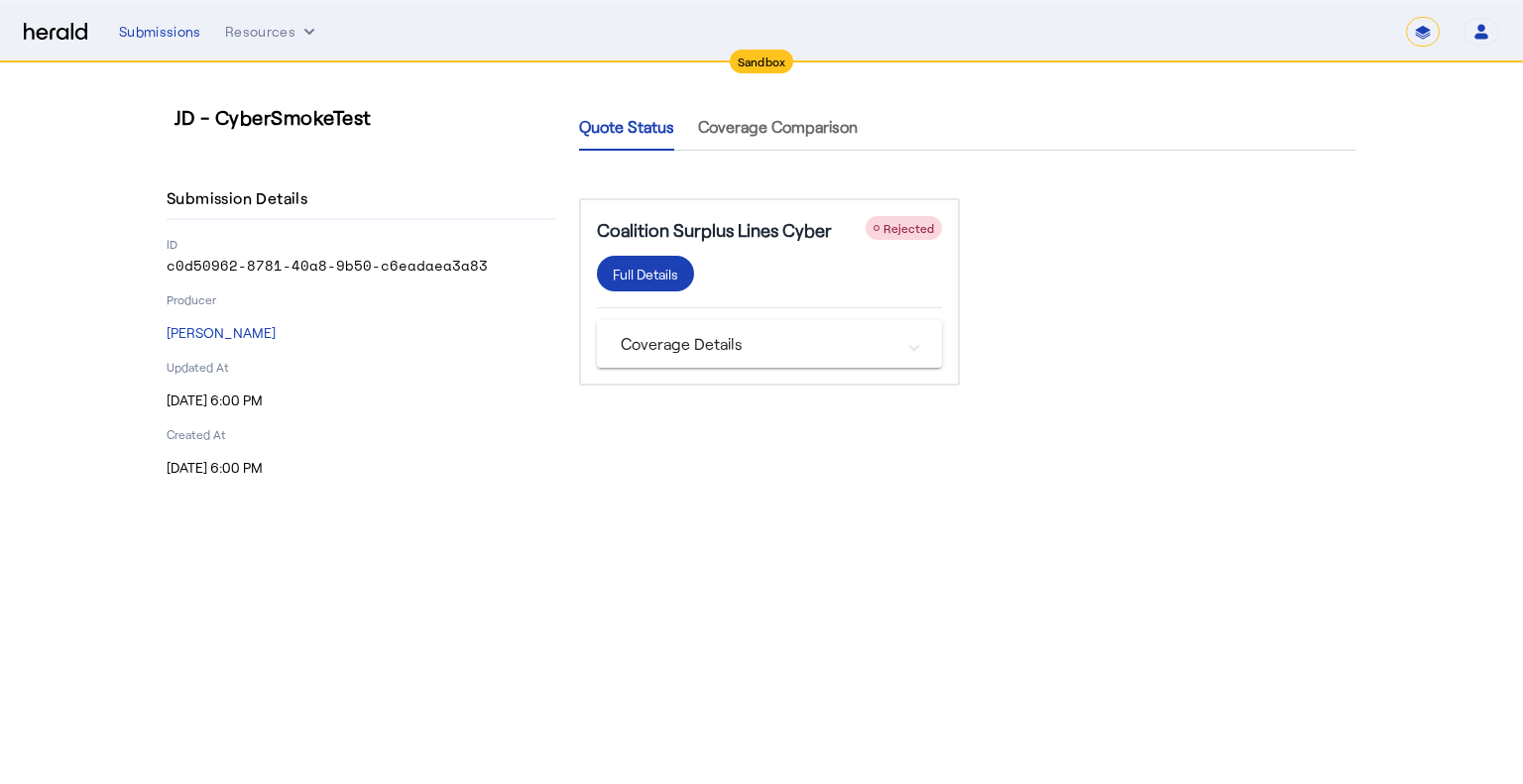 click on "JD - CyberSmokeTest   Submission Details   ID   c0d50962-8781-40a8-9b50-c6eadaea3a83  Producer  [PERSON_NAME]  Updated At  [DATE] 6:00 PM  Created At  [DATE] 6:00 PM   Quote Status   Coverage Comparison   Coalition Surplus Lines Cyber
Rejected  Full Details   Coverage Details   Amendatory Endorsement Coverage      Network Security Liability Costs Limit      Hardware Replacement Retention      Contingent Business Interruption Retention      Funds Transfer Fraud Retention      Extortion Threat Limit      Direct Business Interruption Limit      Media Liability Limit      Data Breach Liability Retention      Ransomware Event Limit      Reputational Harm Limit      Data Breach Costs Outside the Limit      Contingent Business Interruption Limit      Hardware Replacement Limit      Digital Asset Restoration Limit      Social Engineering Deductible   $5,000.00   PCI-DSS Liability Retention      Direct Business Interruption Retention      Extortion Payment Limit      Data Breach Response Limit" 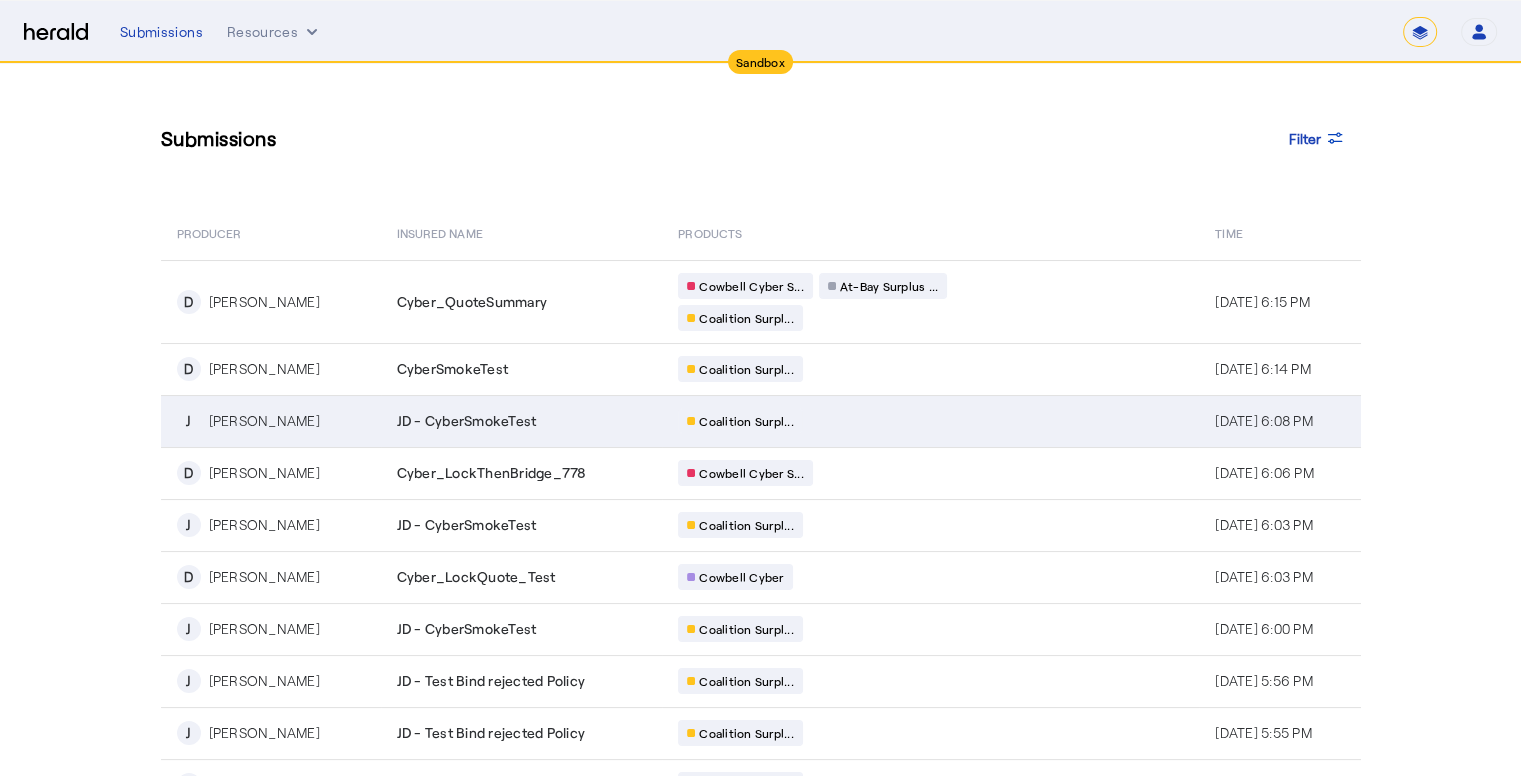 click on "[PERSON_NAME]" at bounding box center [264, 421] 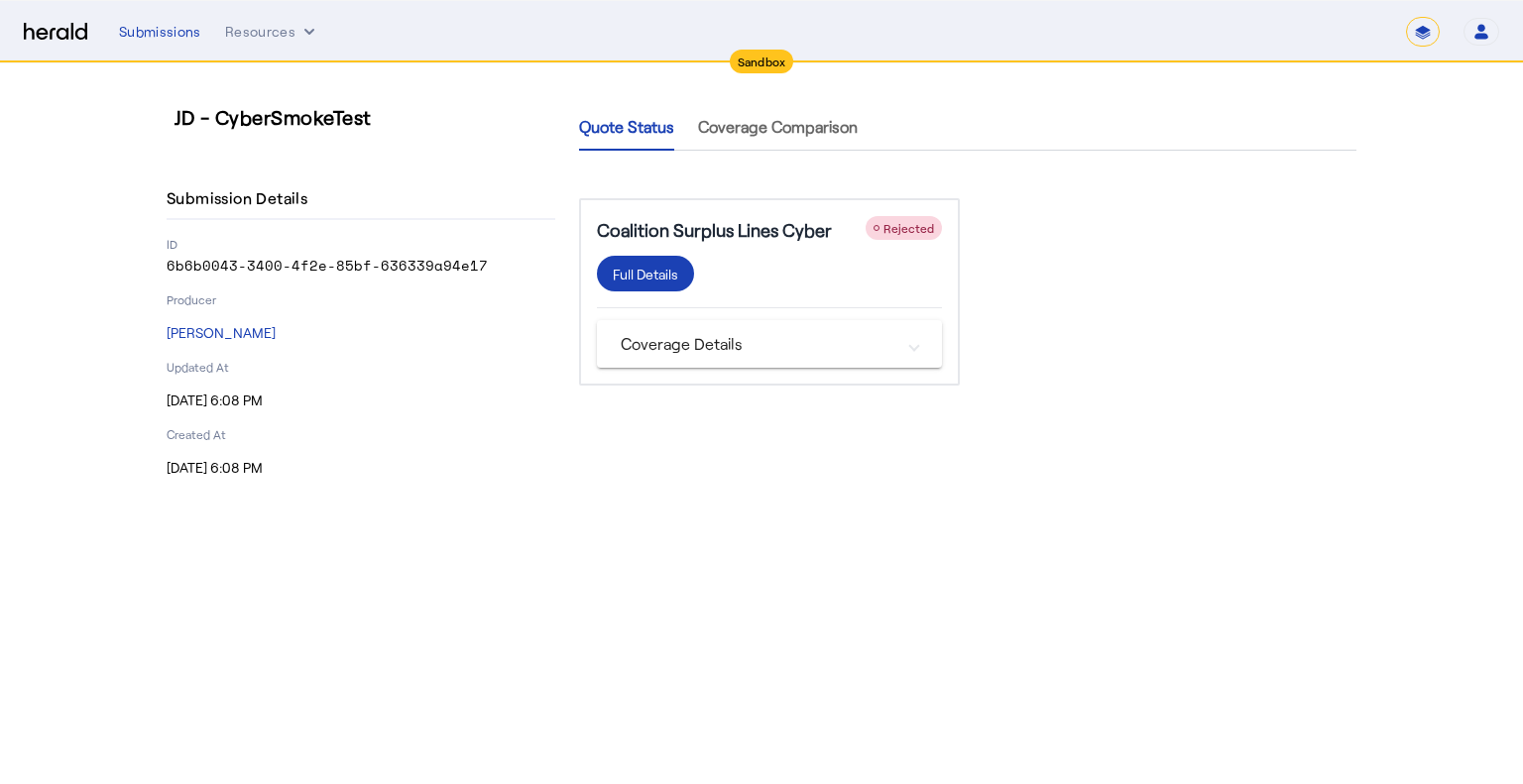 click on "**********" at bounding box center (762, 392) 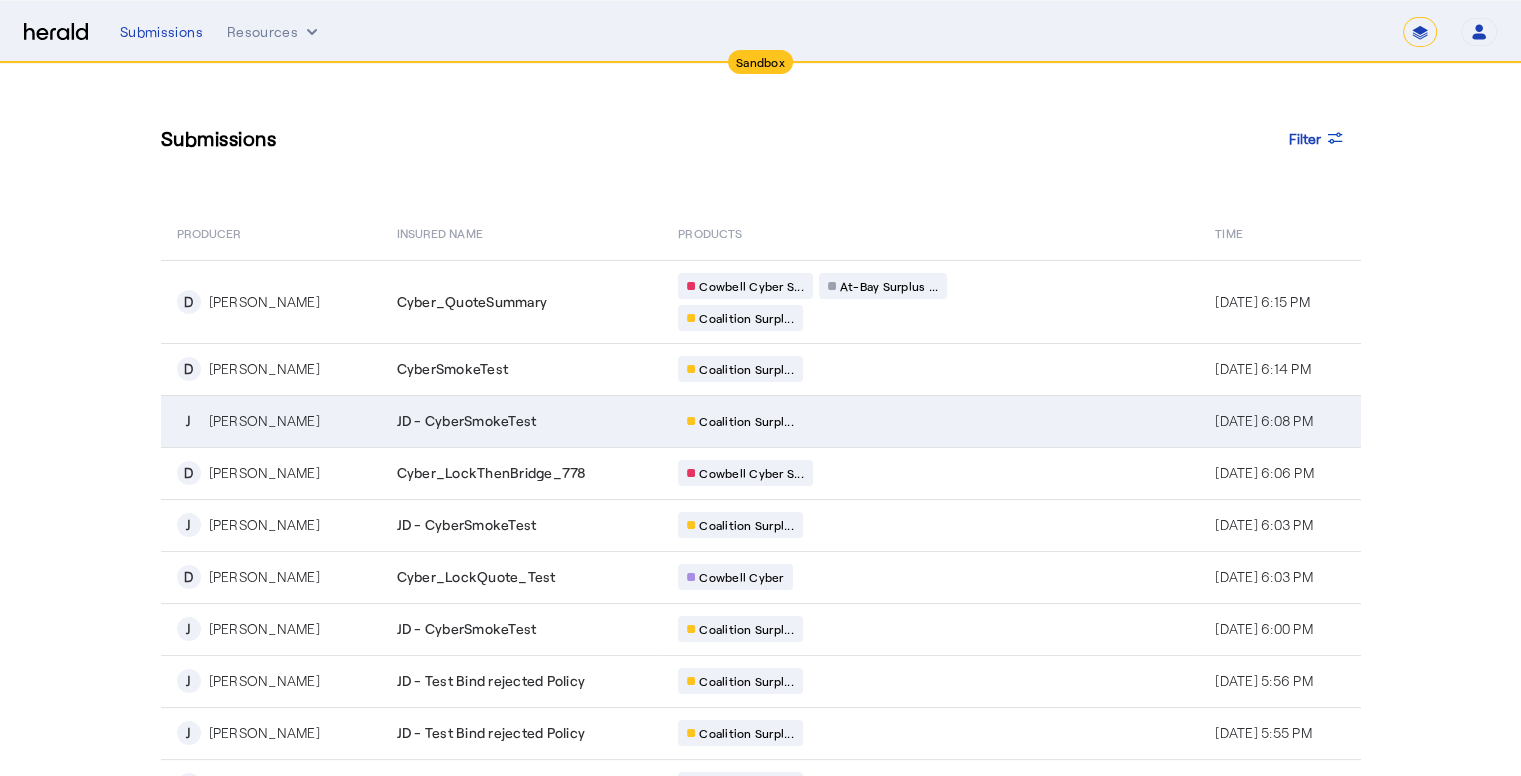 click on "JD - CyberSmokeTest" at bounding box center [526, 421] 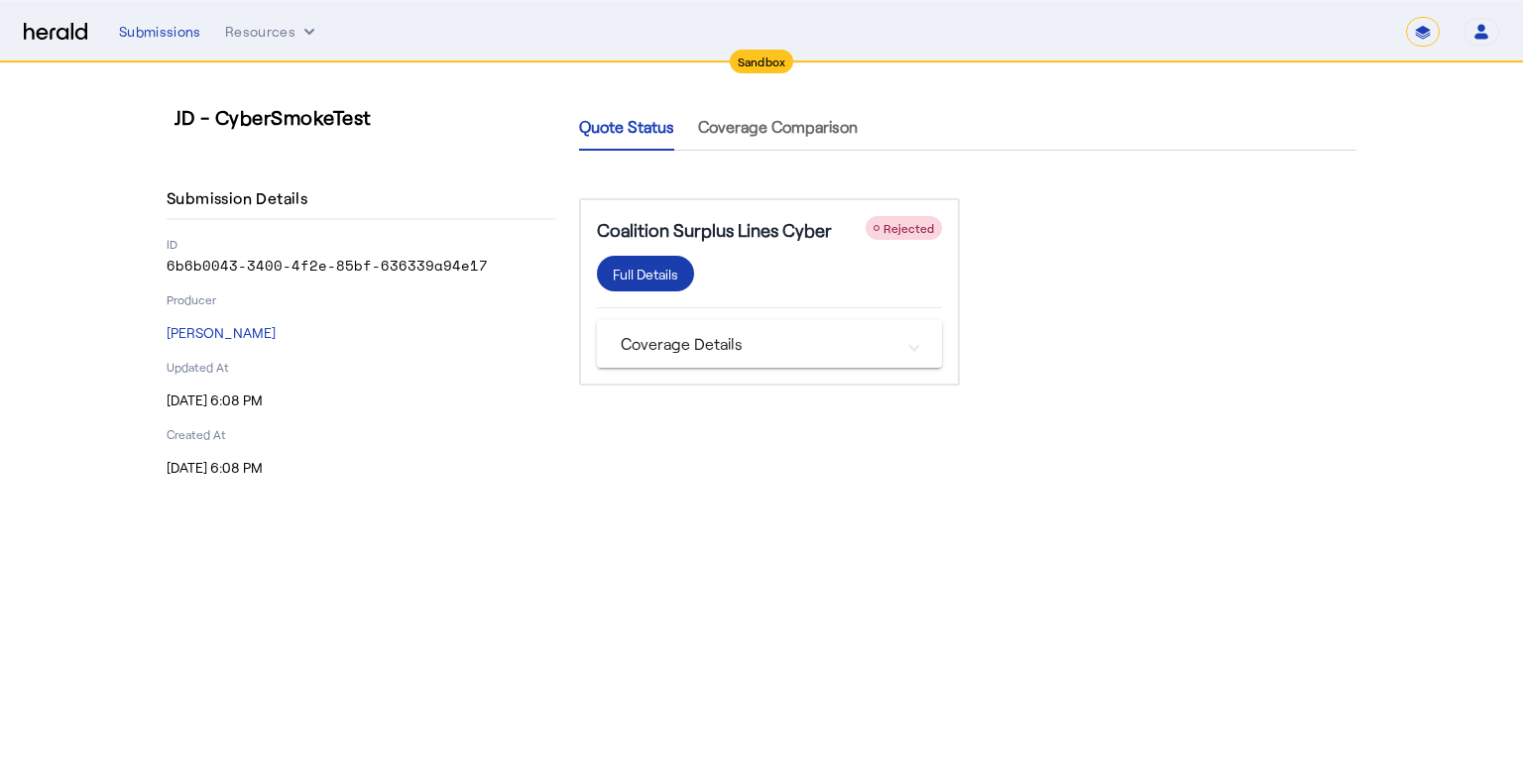 click on "Full Details" at bounding box center (645, 274) 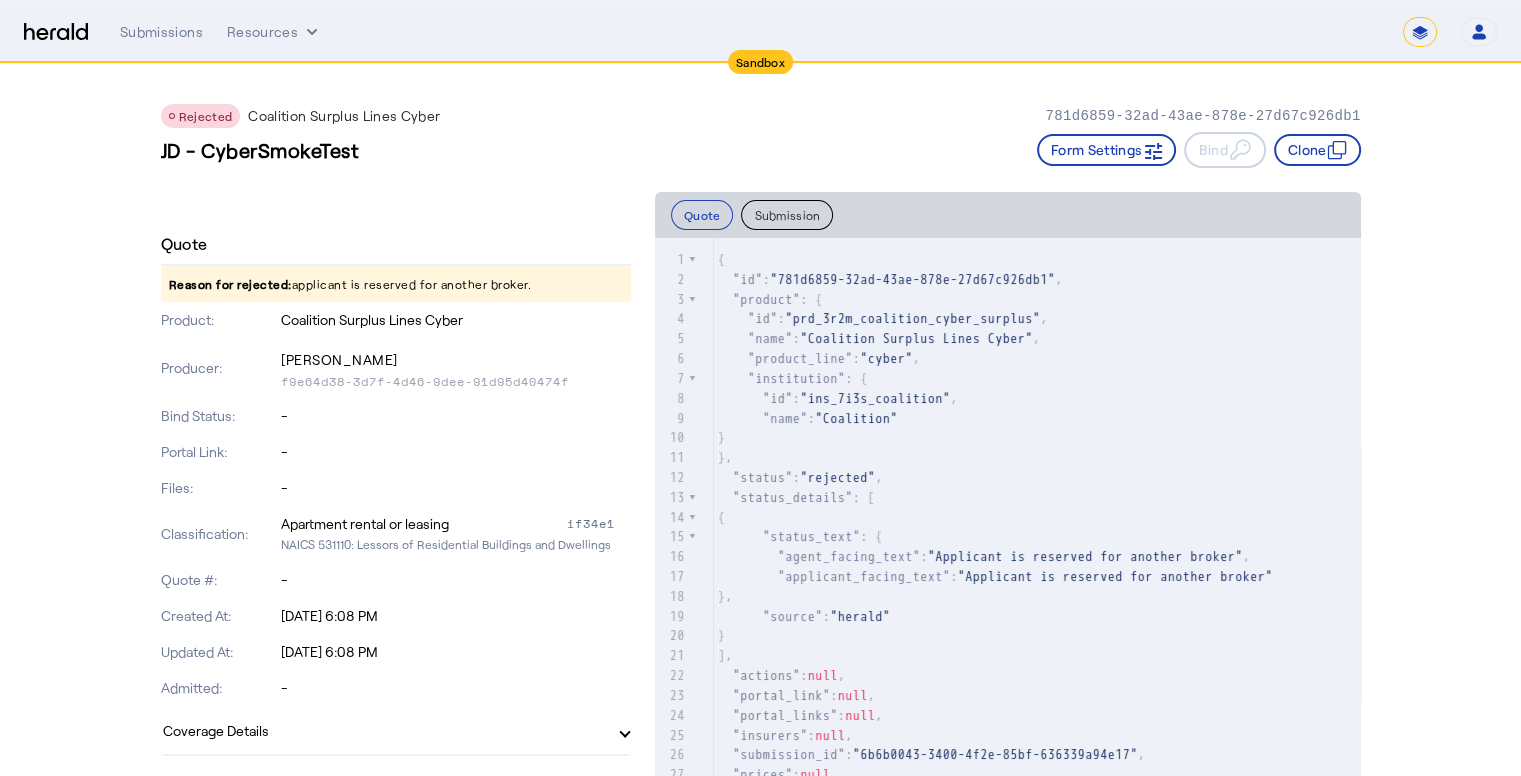 scroll, scrollTop: 100, scrollLeft: 0, axis: vertical 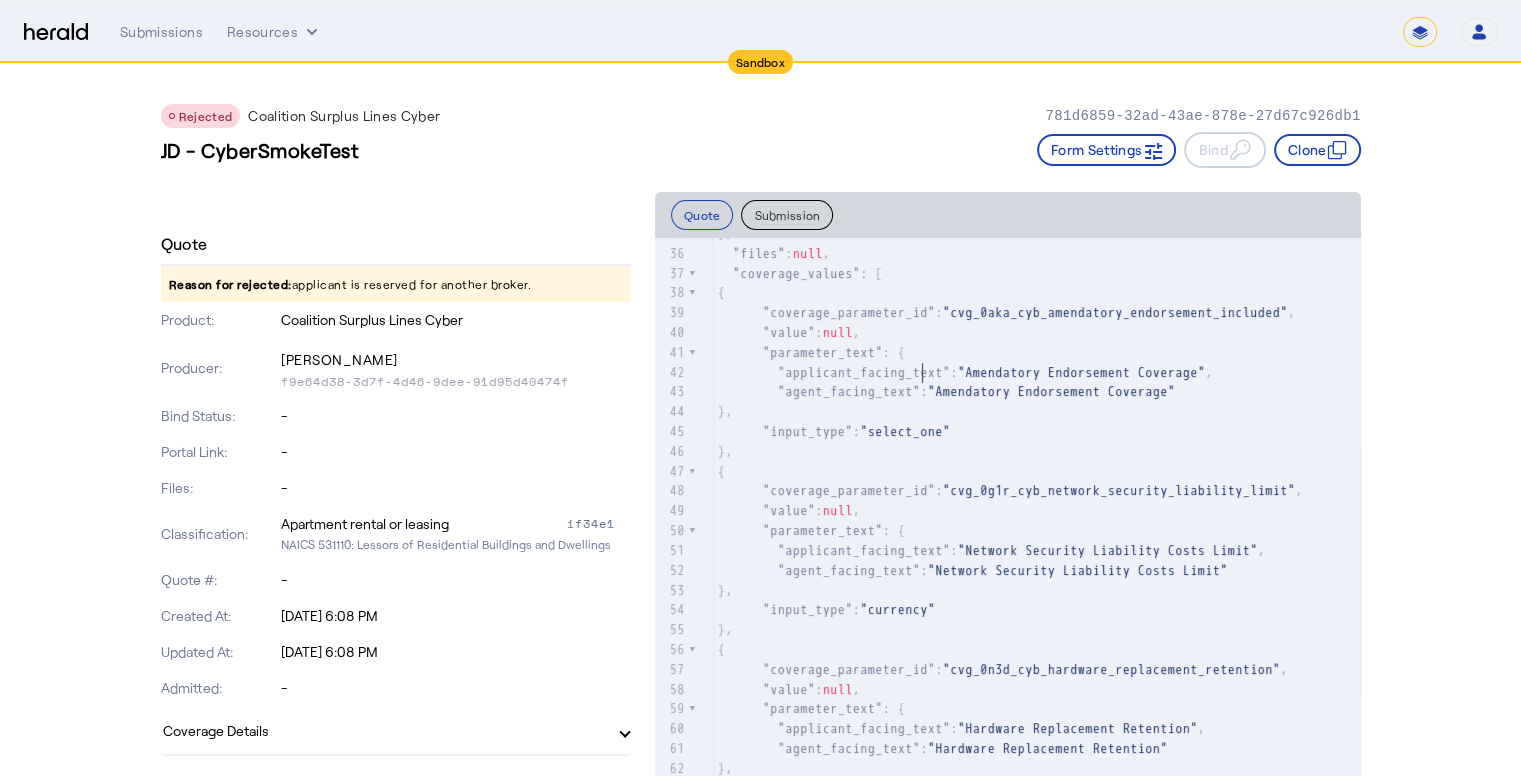 click on ""parameter_text" : {" 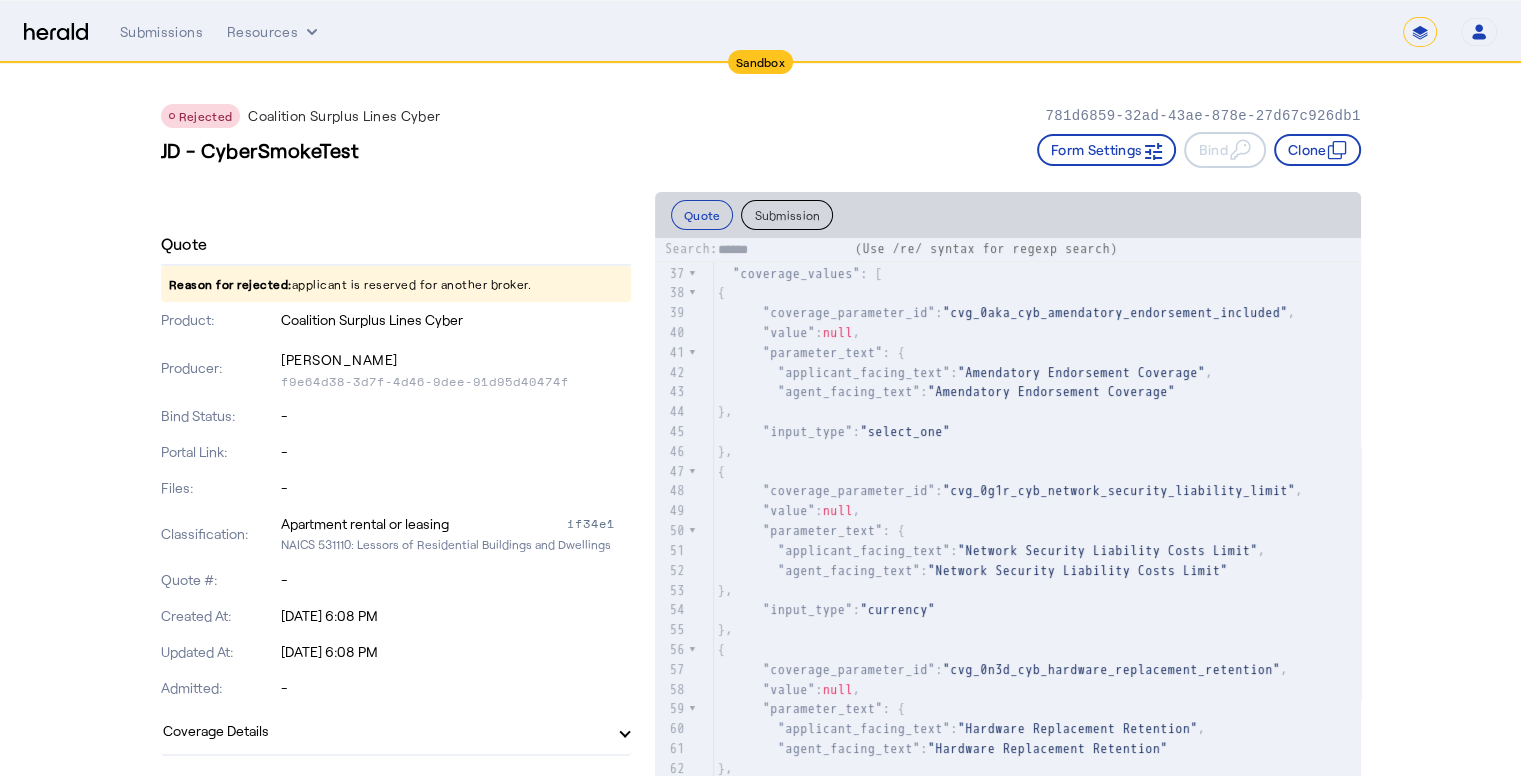 scroll, scrollTop: 20, scrollLeft: 0, axis: vertical 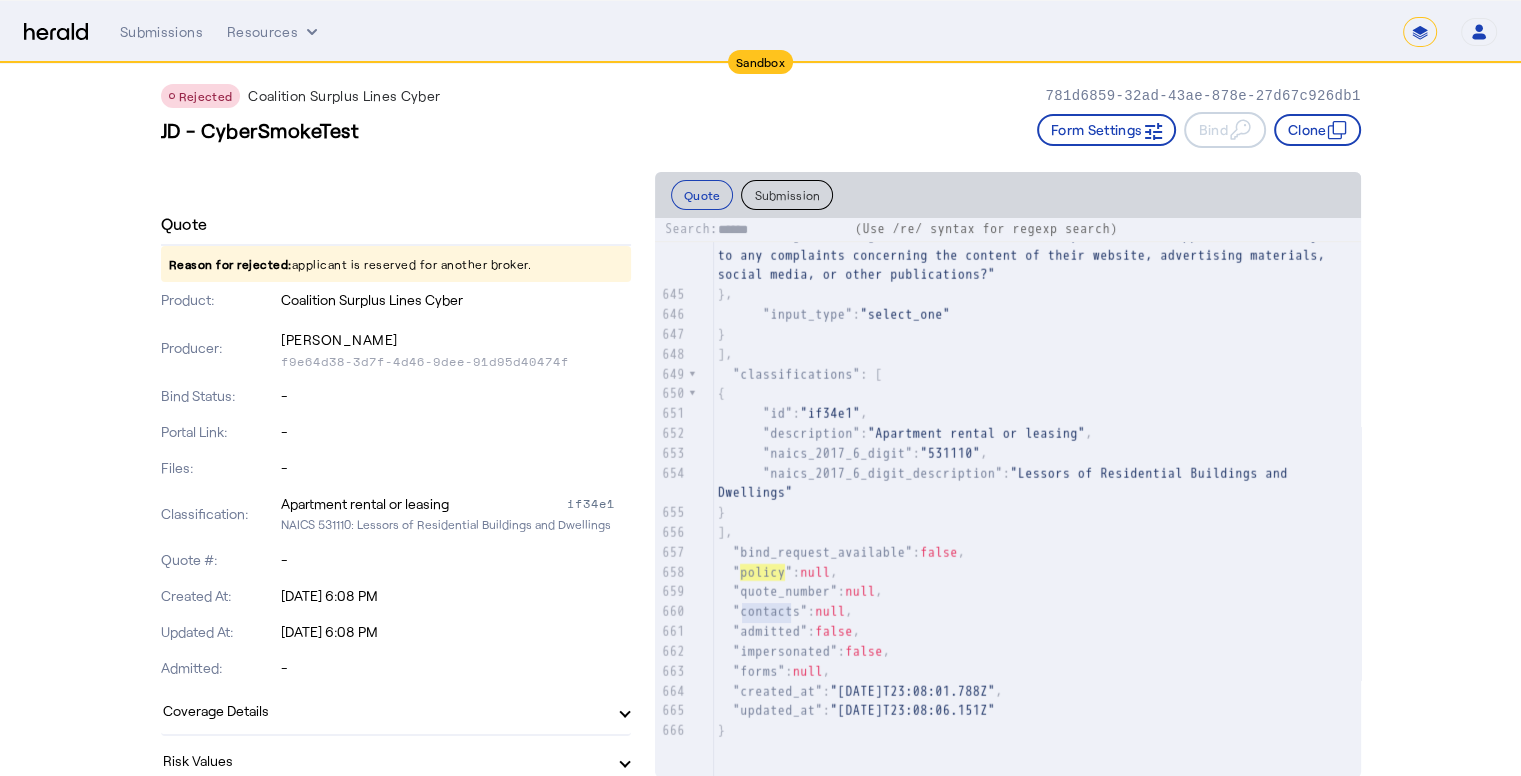 type on "******" 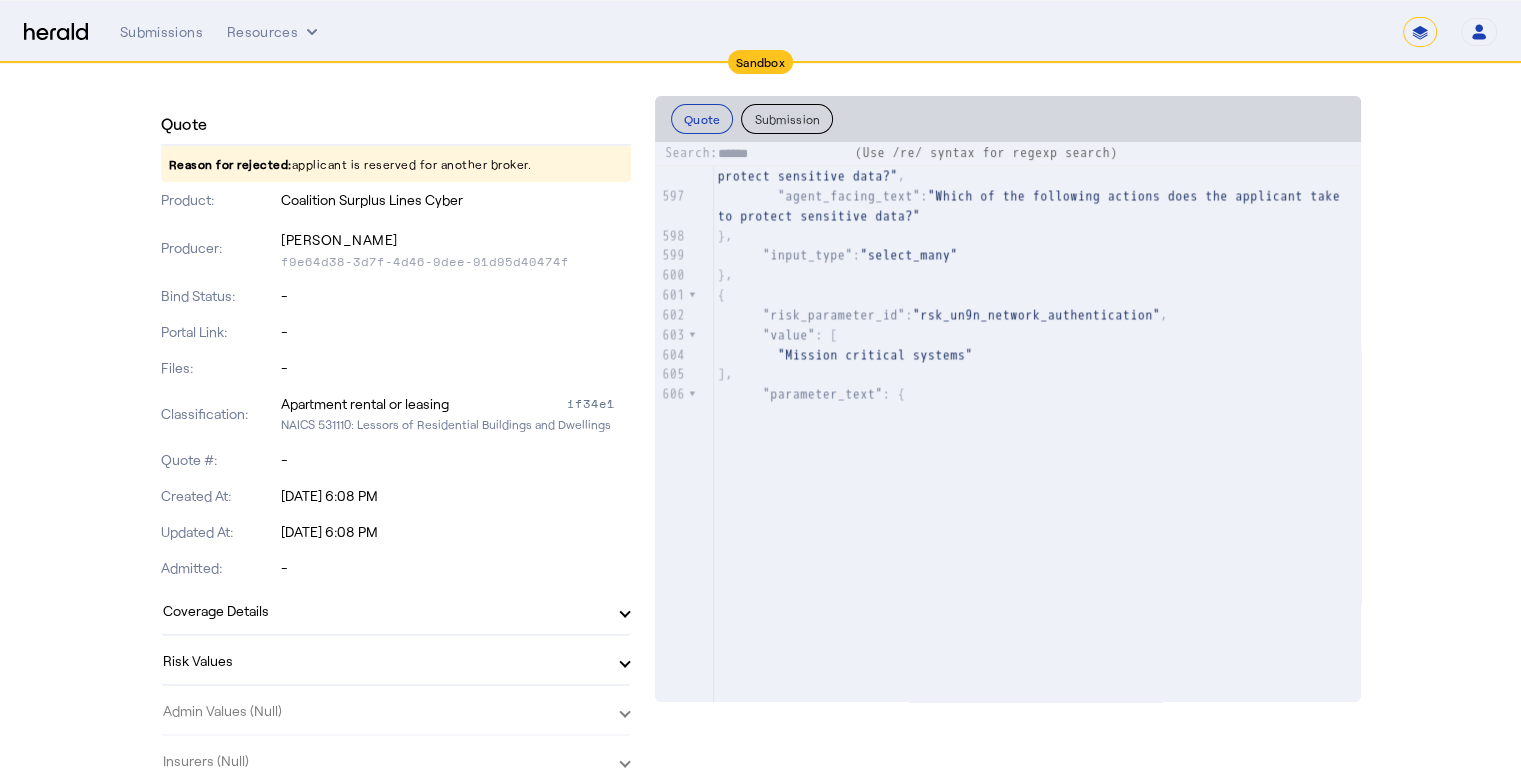 scroll, scrollTop: 11067, scrollLeft: 0, axis: vertical 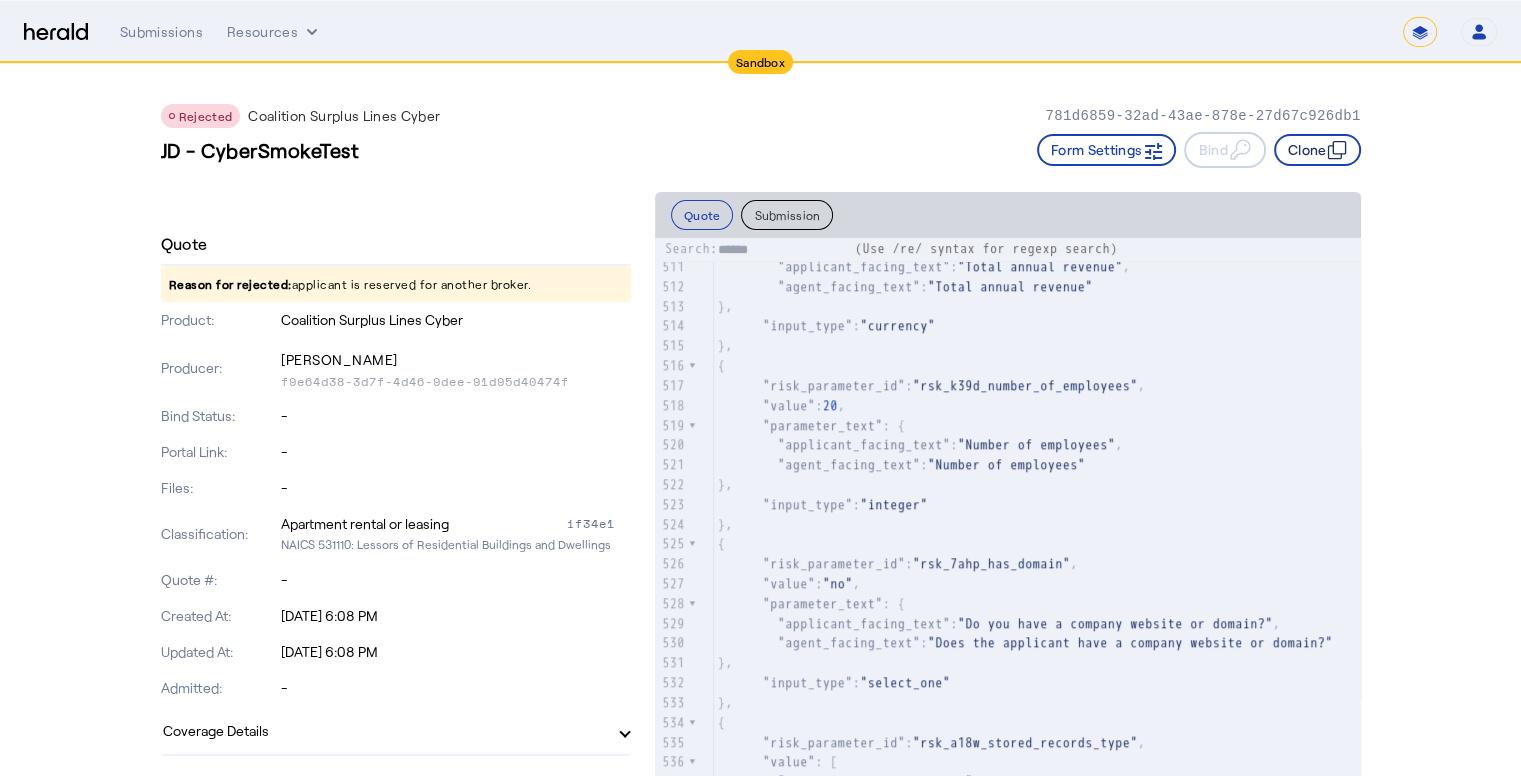 type on "******" 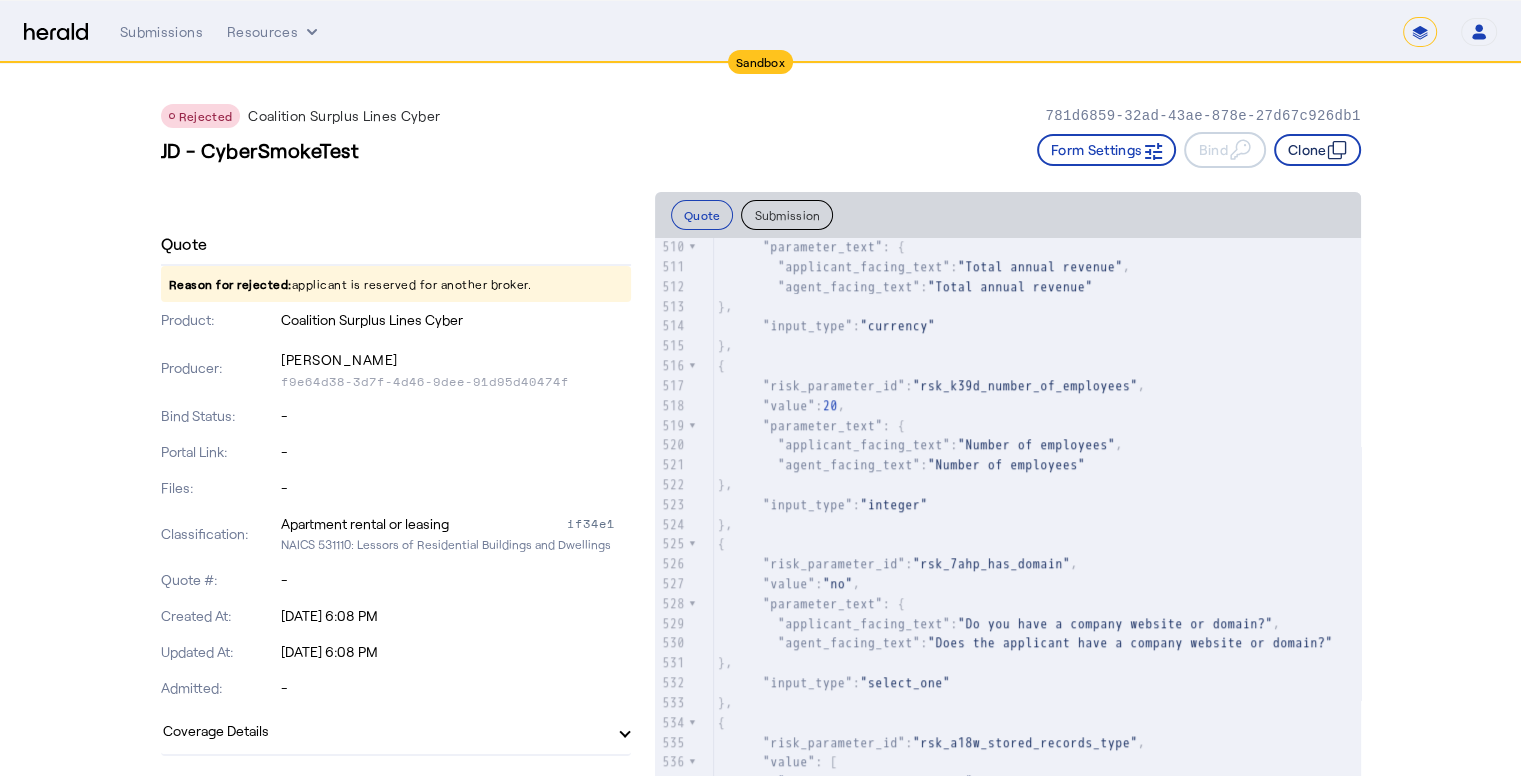 click on "Clone" 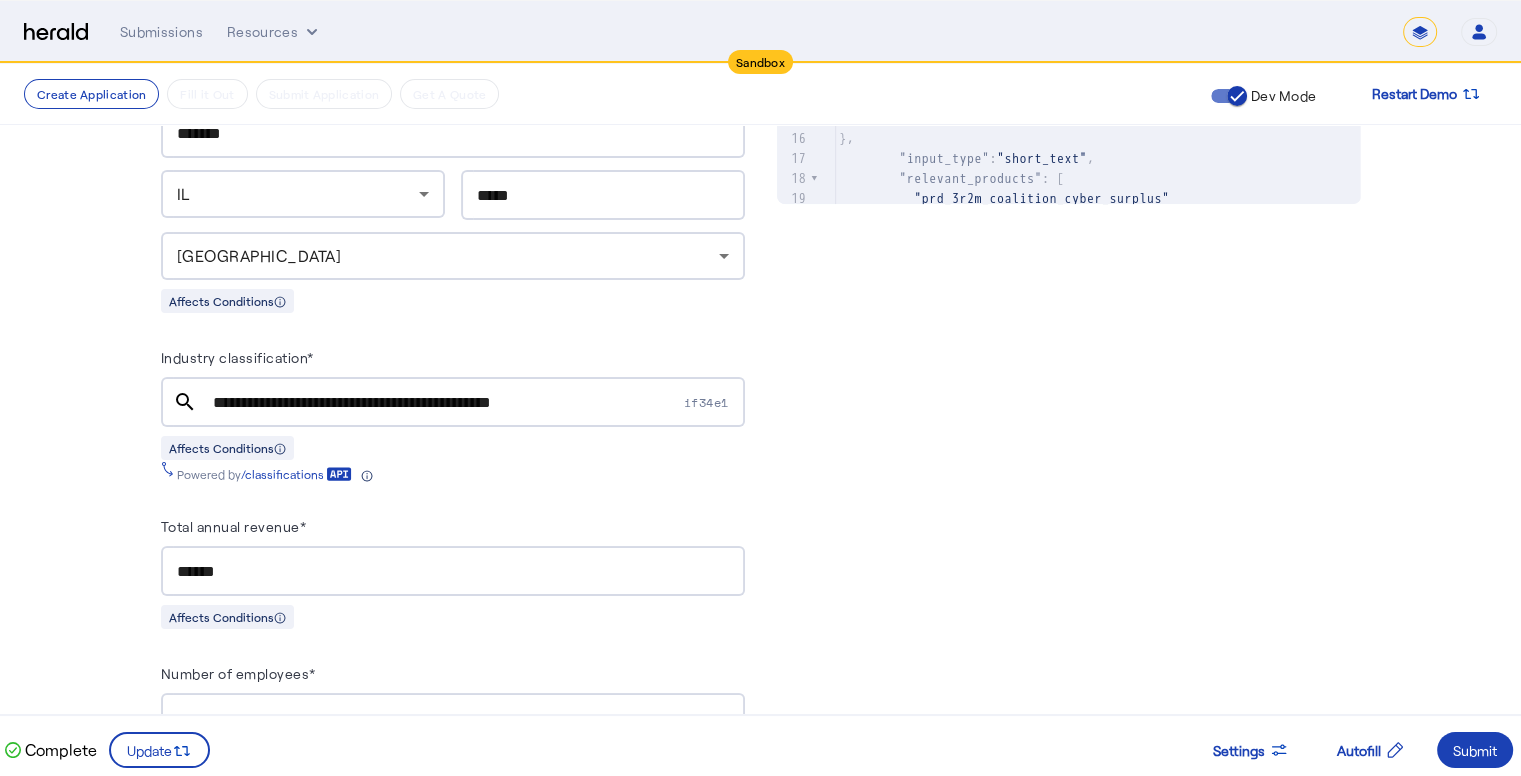 scroll, scrollTop: 936, scrollLeft: 0, axis: vertical 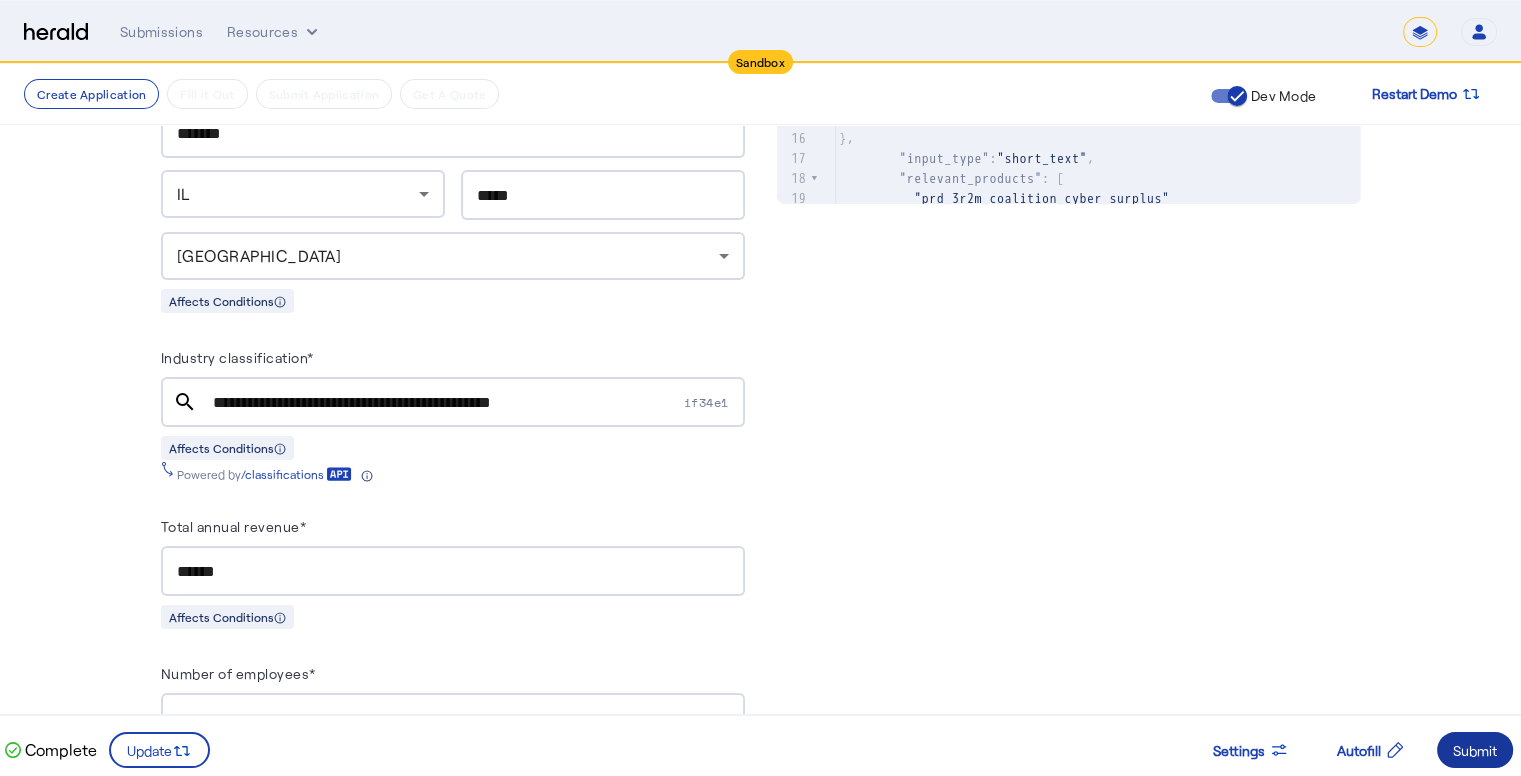 click on "Submit" at bounding box center [1475, 750] 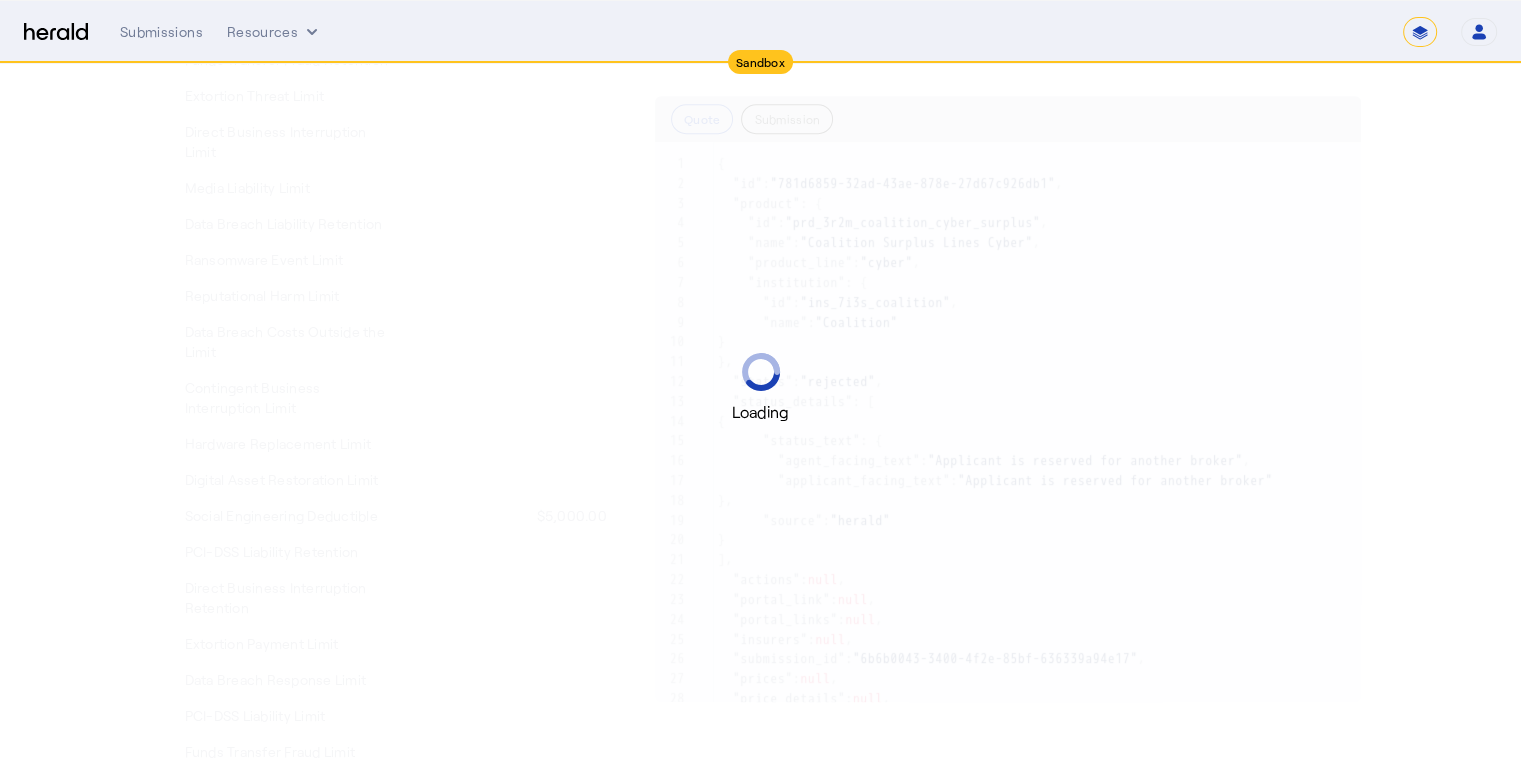scroll, scrollTop: 0, scrollLeft: 0, axis: both 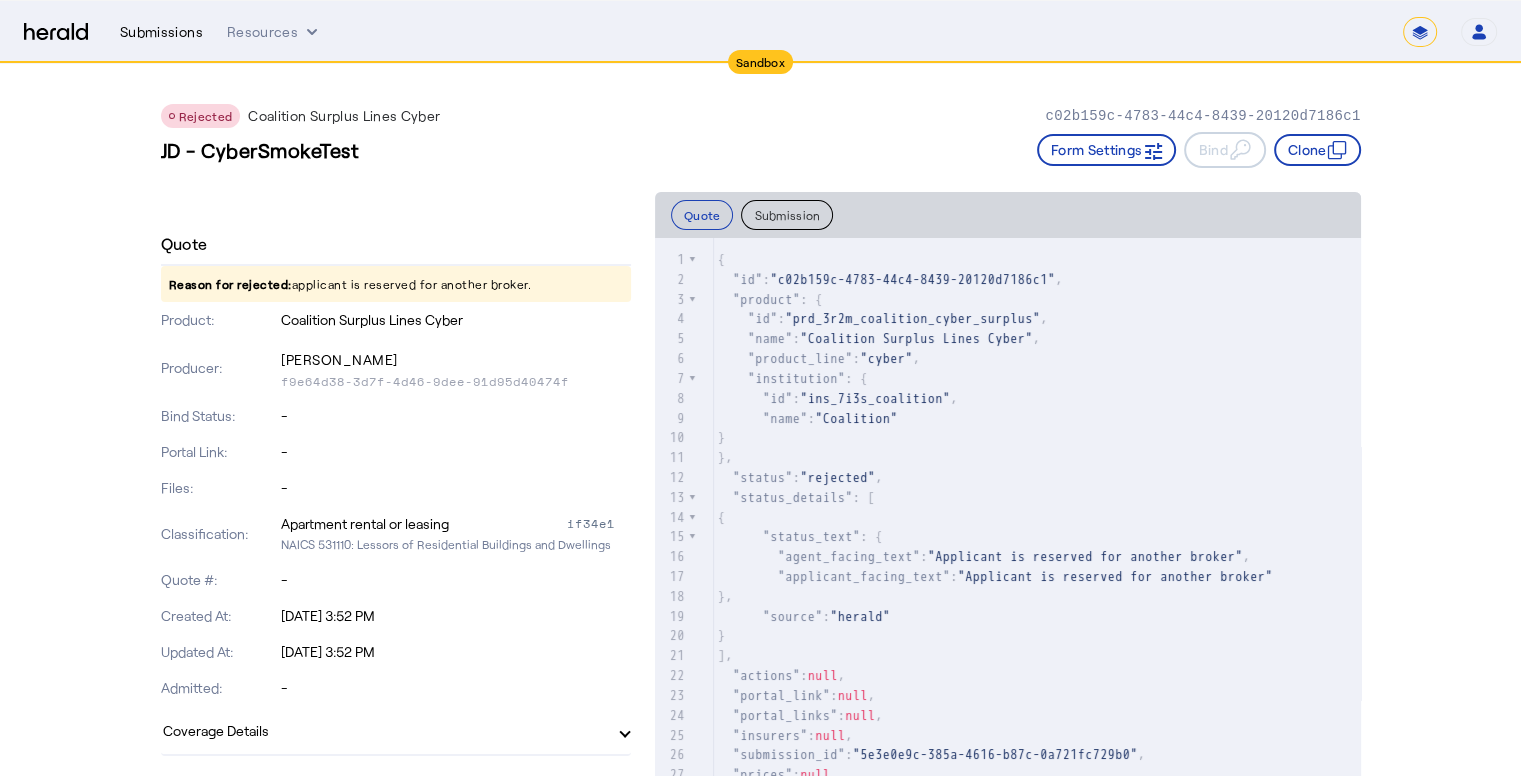 click on "Submissions" at bounding box center (161, 32) 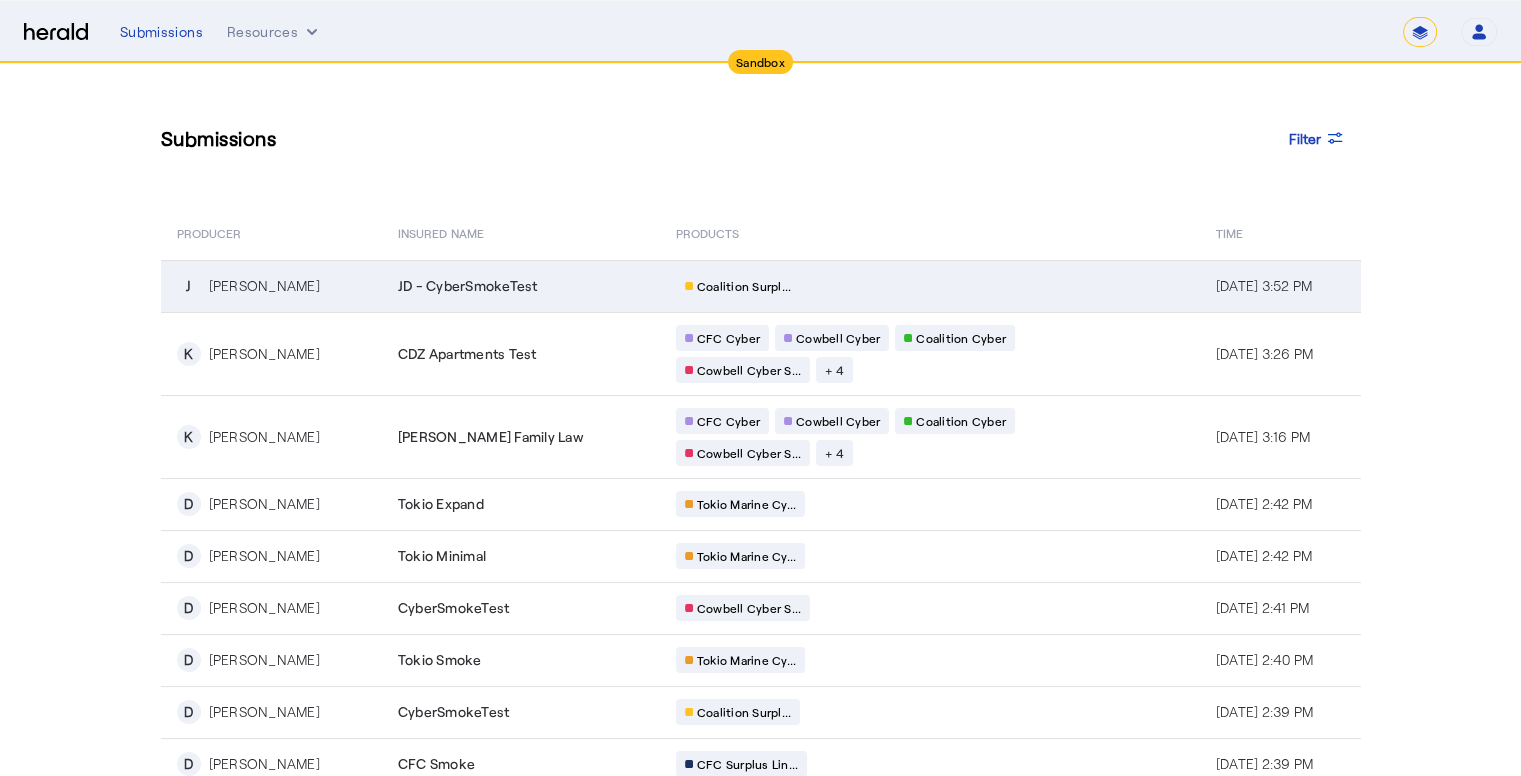 click on "JD - CyberSmokeTest" at bounding box center (521, 286) 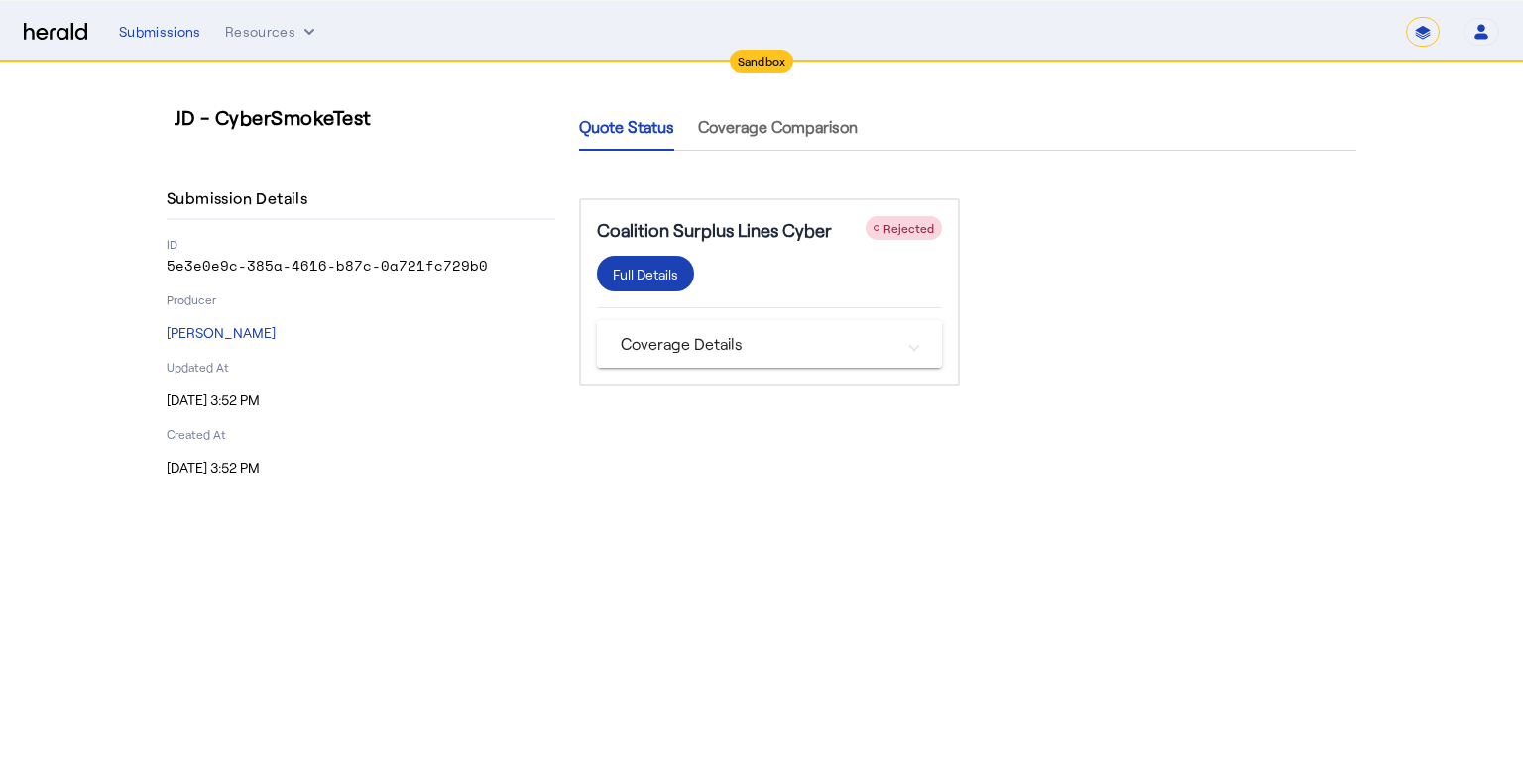 click on "Coverage Details" at bounding box center [758, 344] 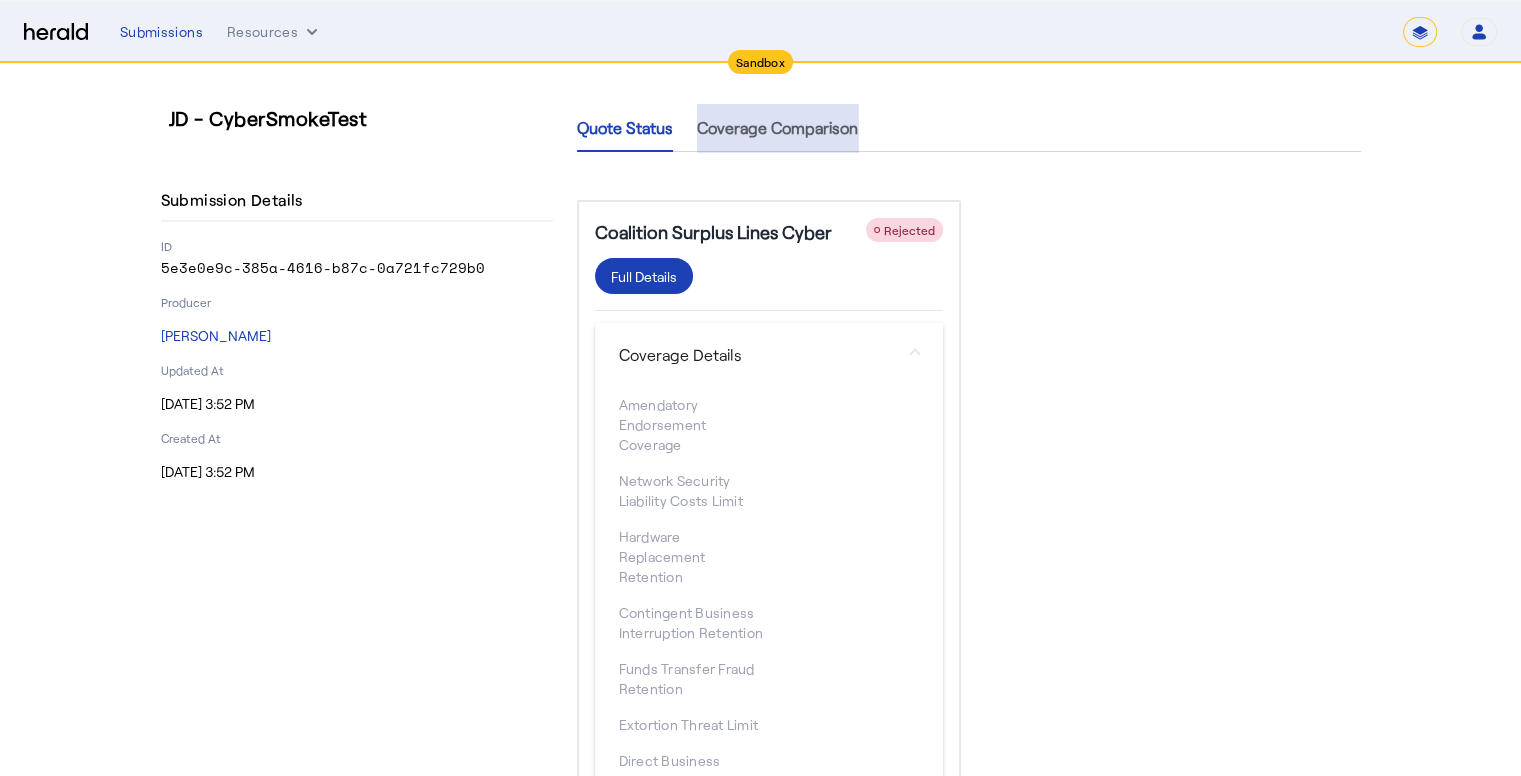 click on "Coverage Comparison" at bounding box center (777, 128) 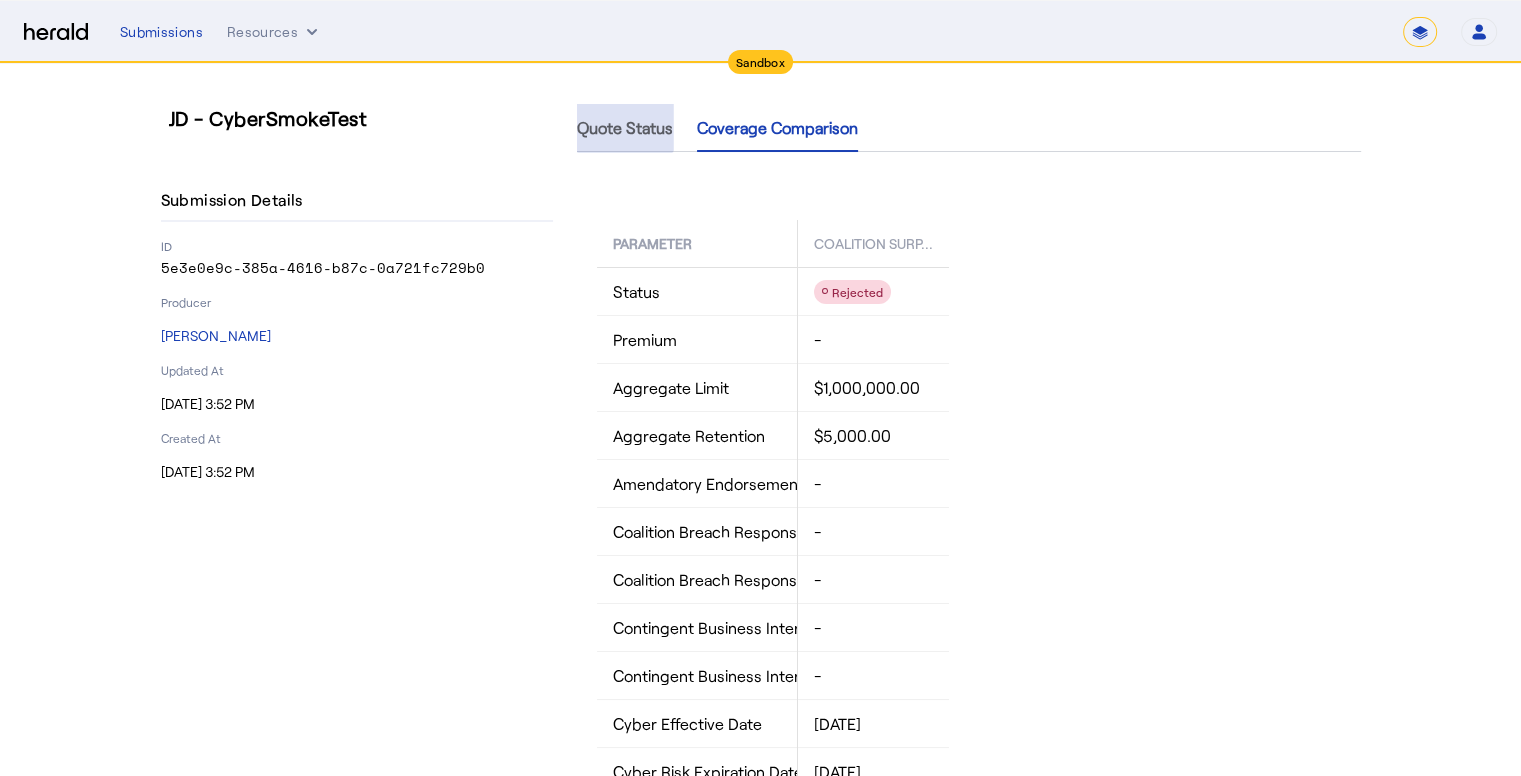 click on "Quote Status" at bounding box center (625, 128) 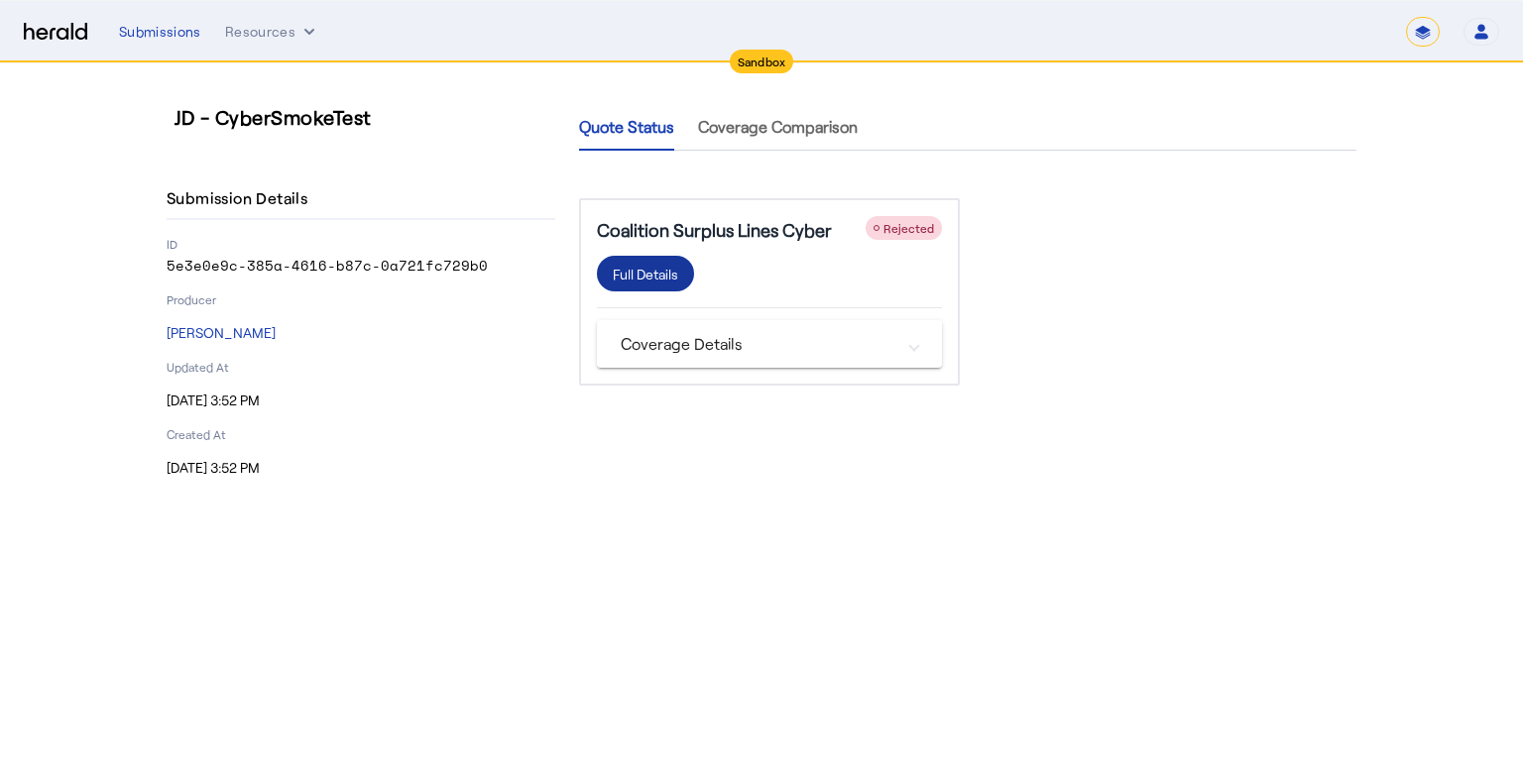 click on "Full Details" at bounding box center [645, 274] 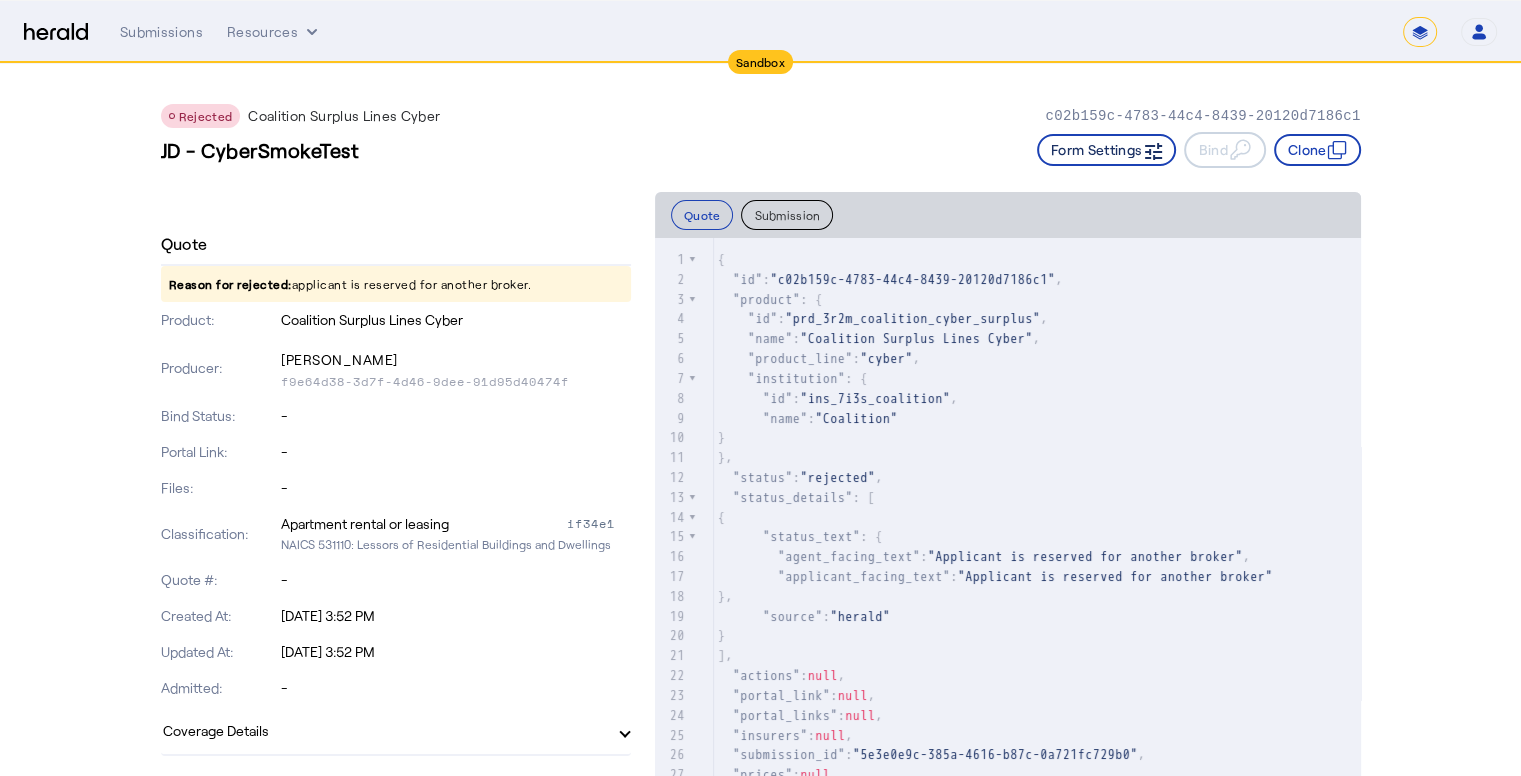 click on "Form Settings" 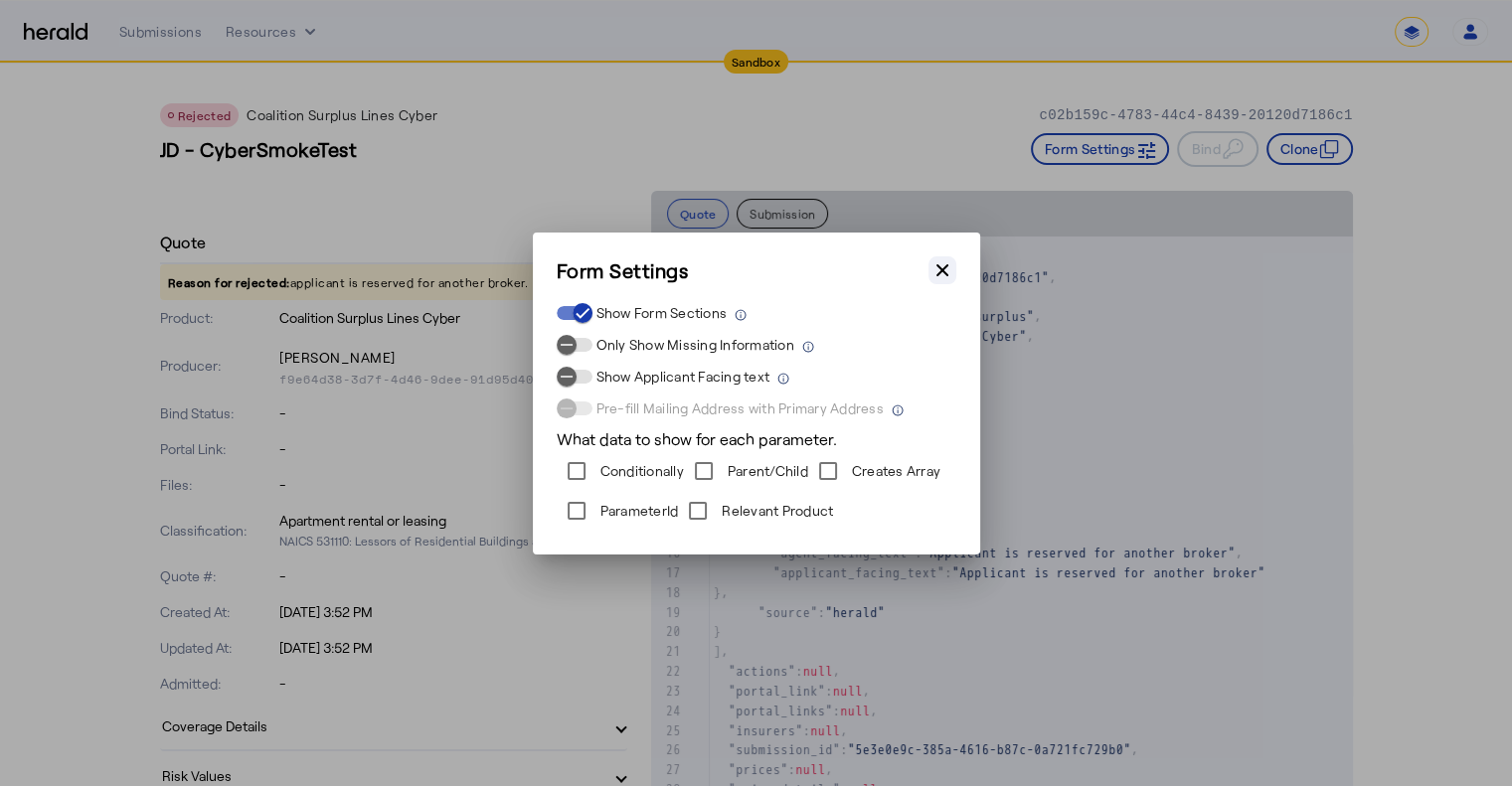 click 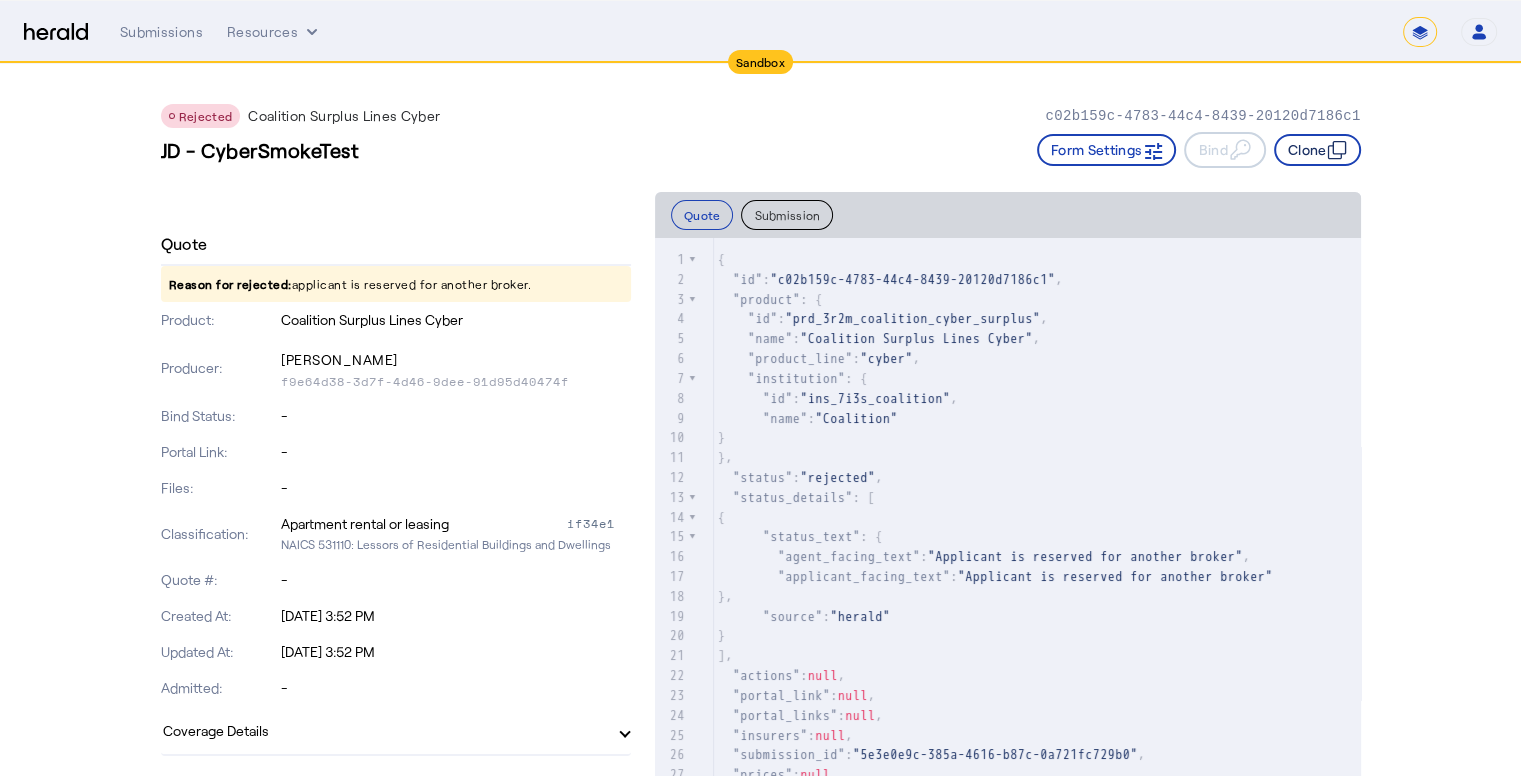 click on "Clone" 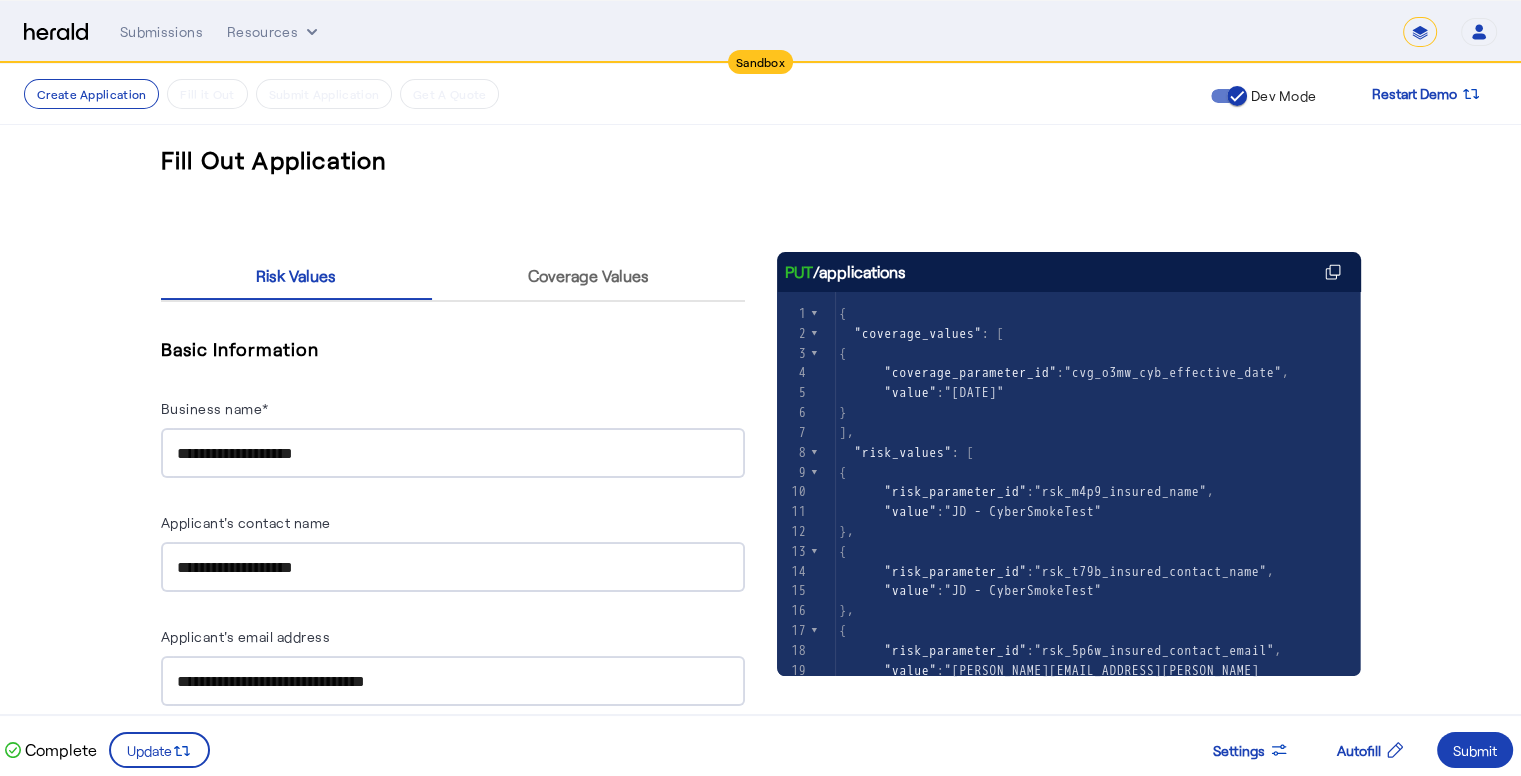 scroll, scrollTop: 82, scrollLeft: 0, axis: vertical 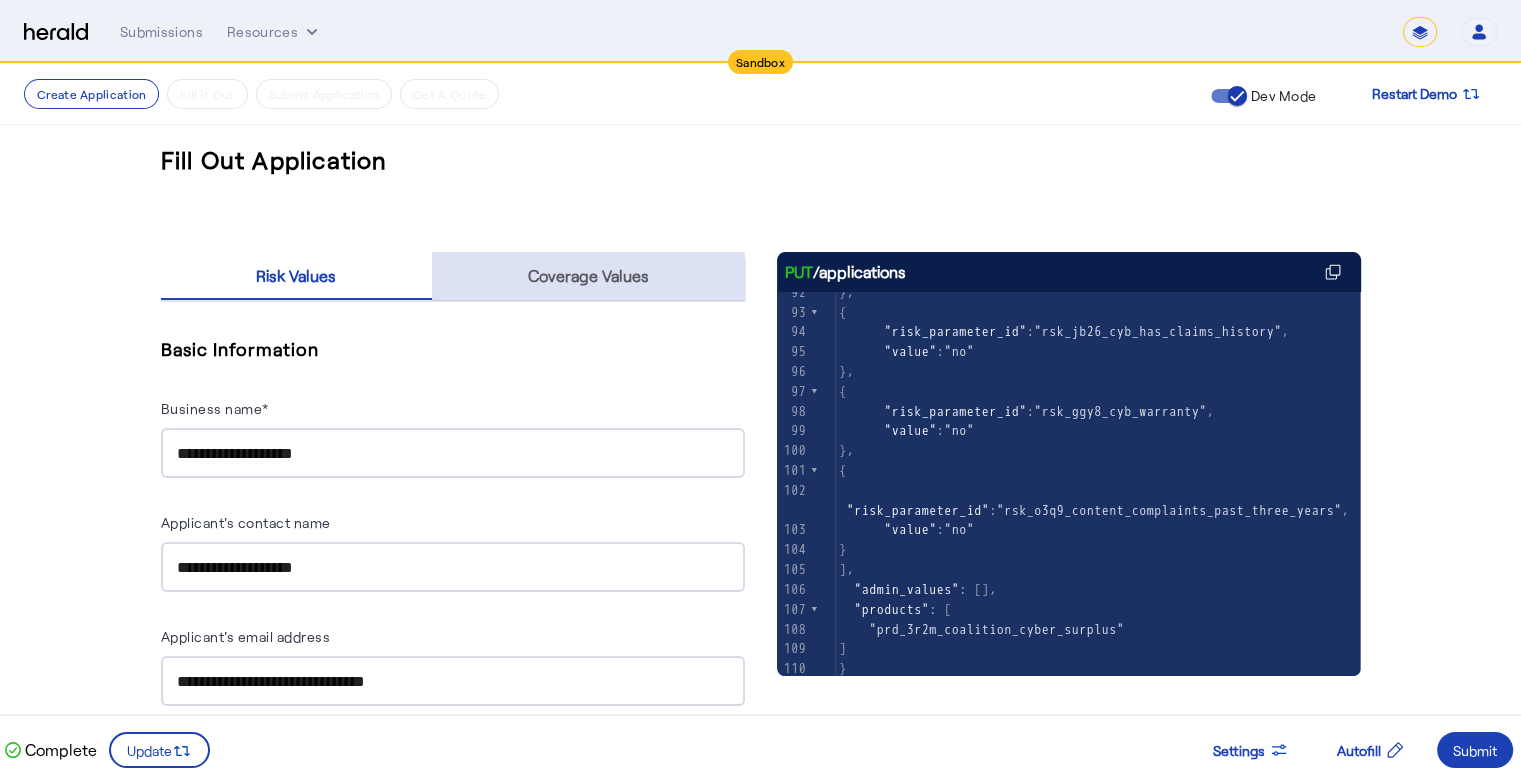 click on "Coverage Values" at bounding box center (588, 276) 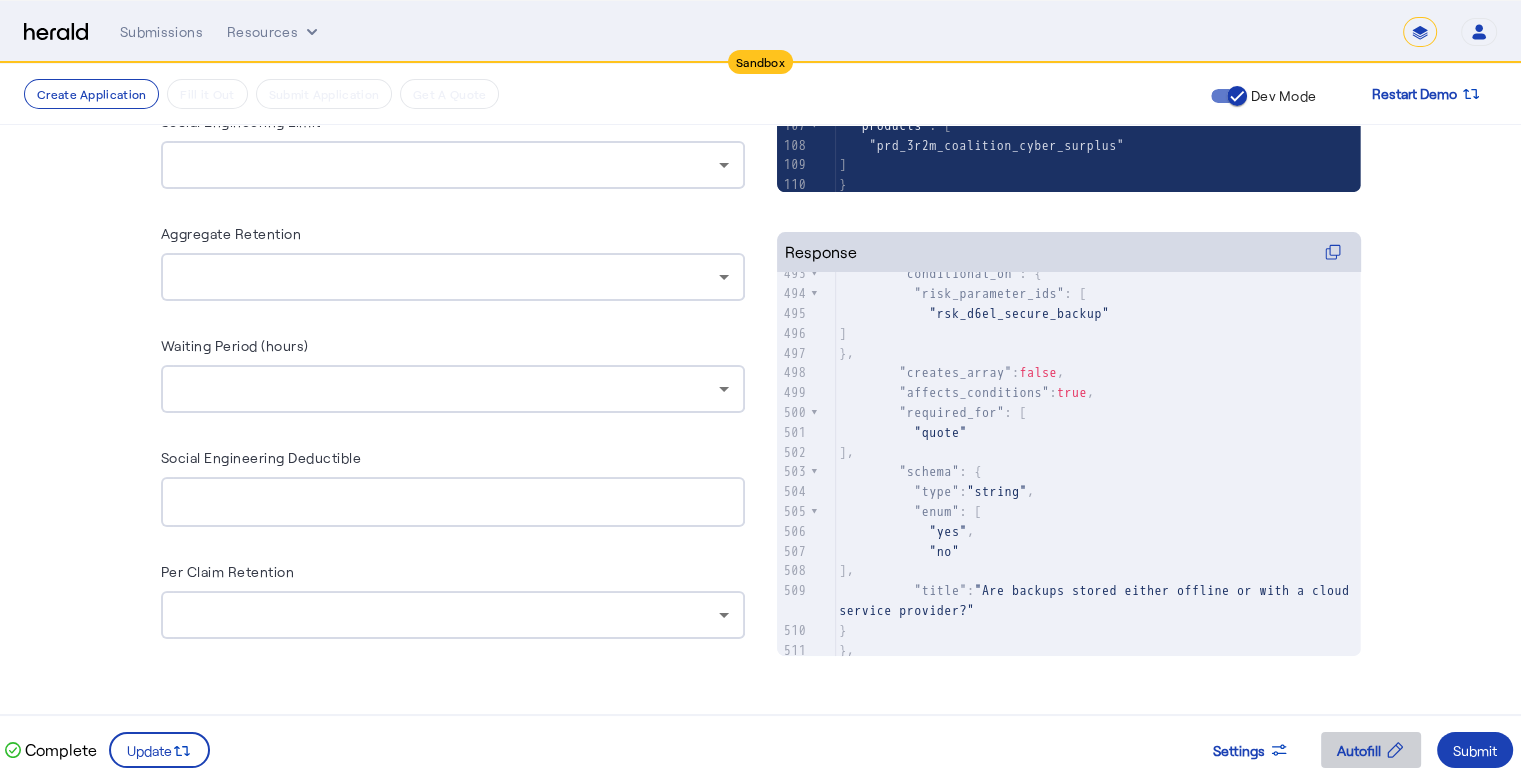 click on "Autofill" at bounding box center [1359, 750] 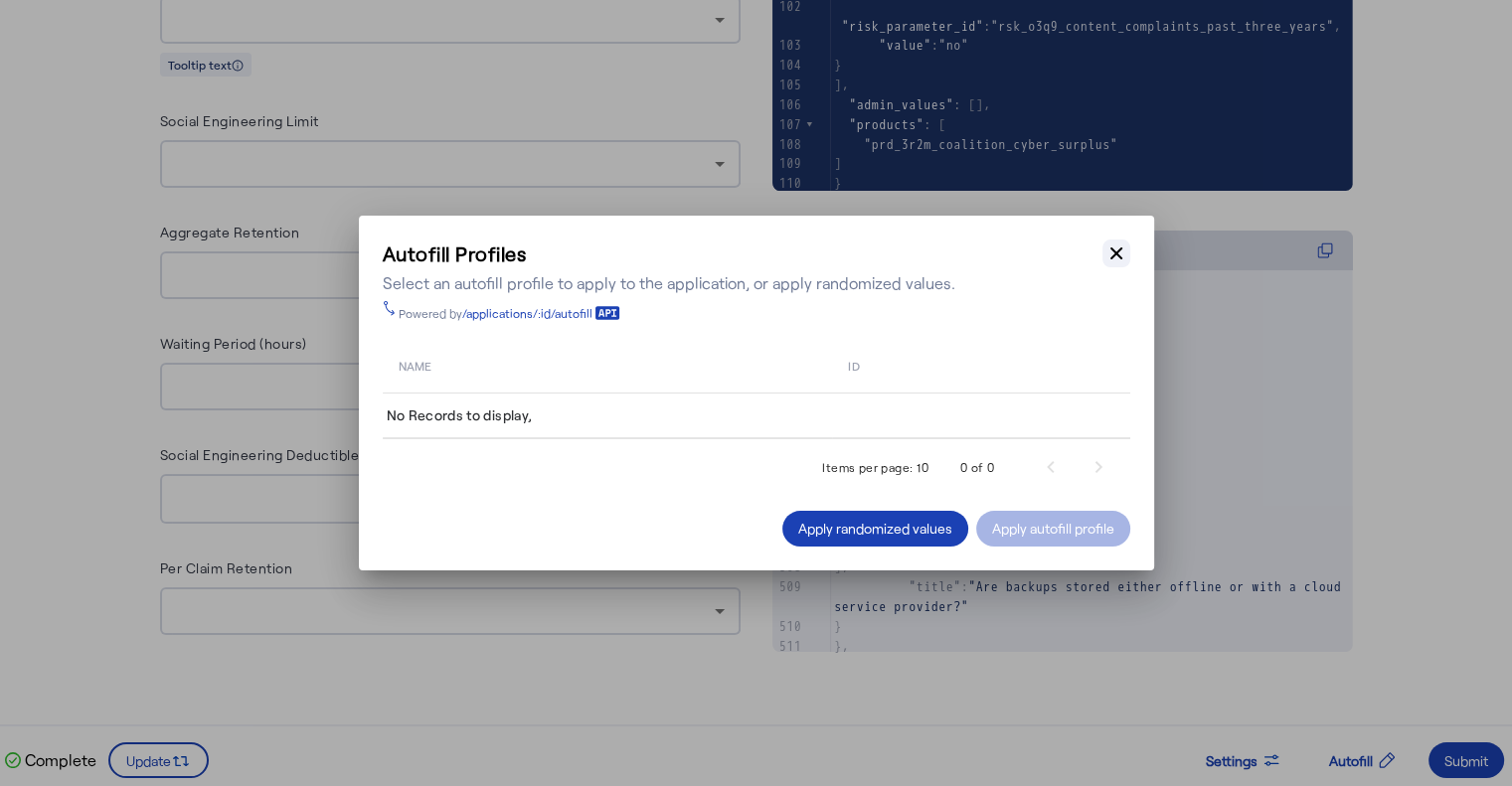 click 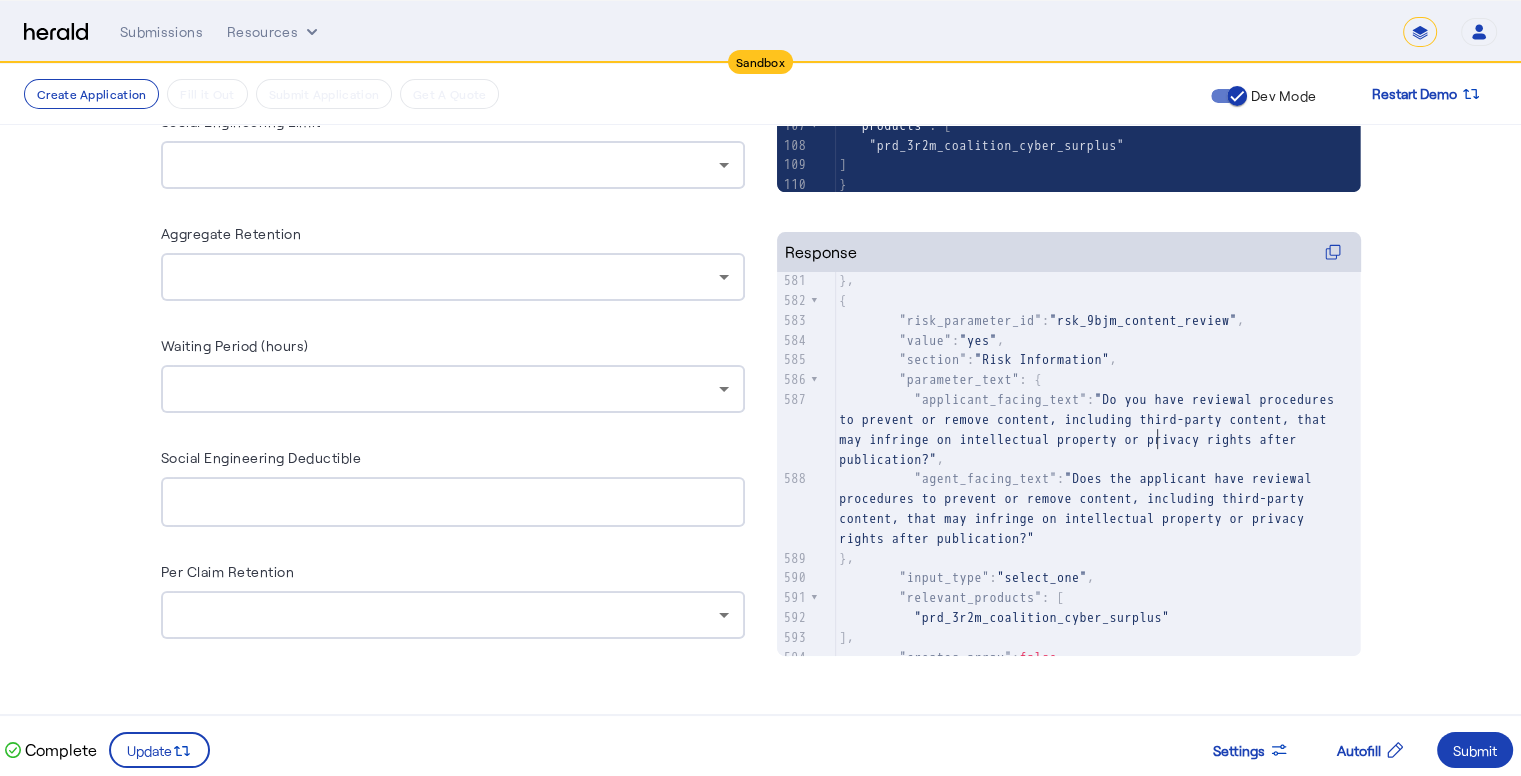 click on ""Do you have reviewal procedures to prevent or remove content, including third-party content, that may infringe on intellectual property or privacy rights after publication?"" 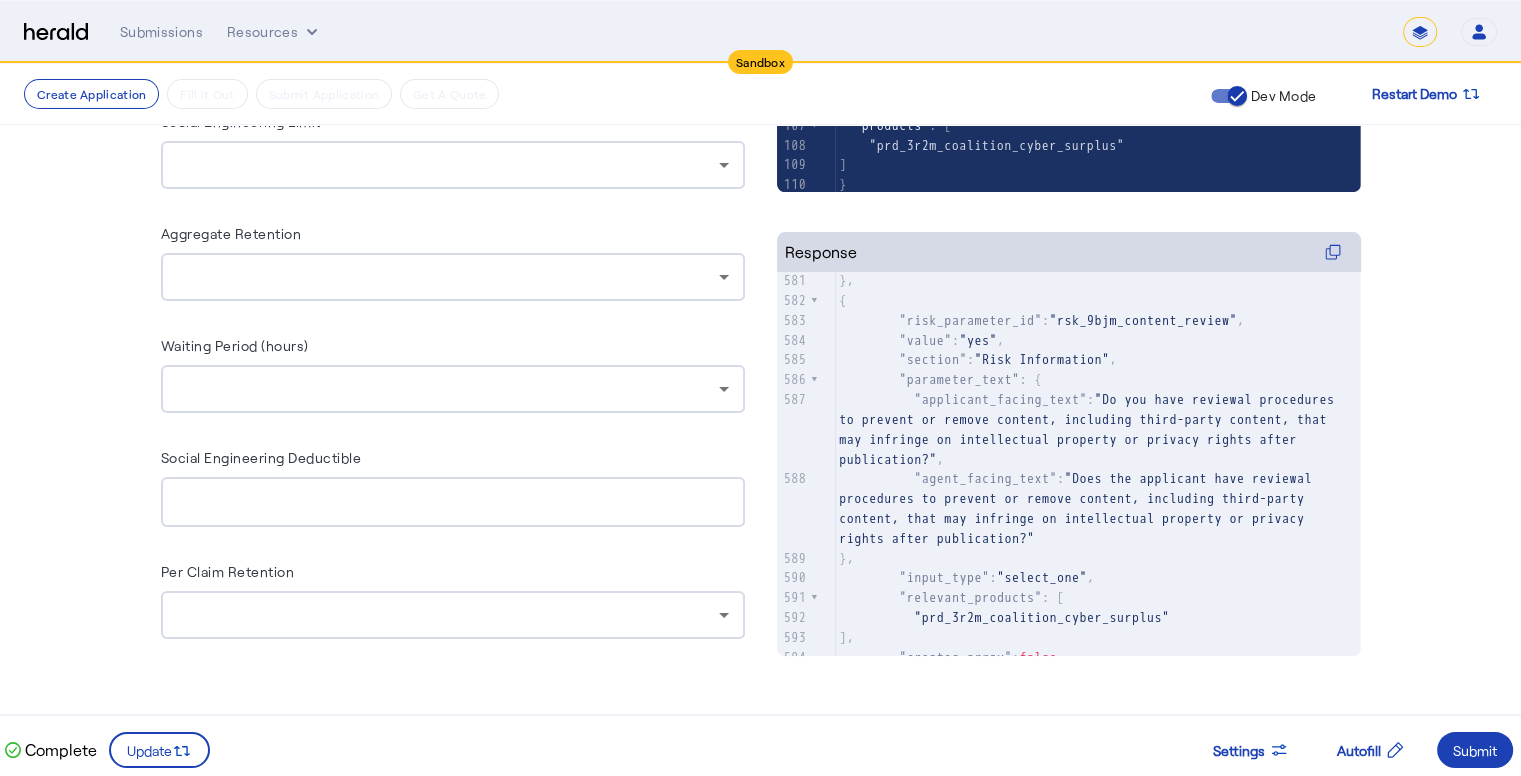 scroll, scrollTop: 0, scrollLeft: 0, axis: both 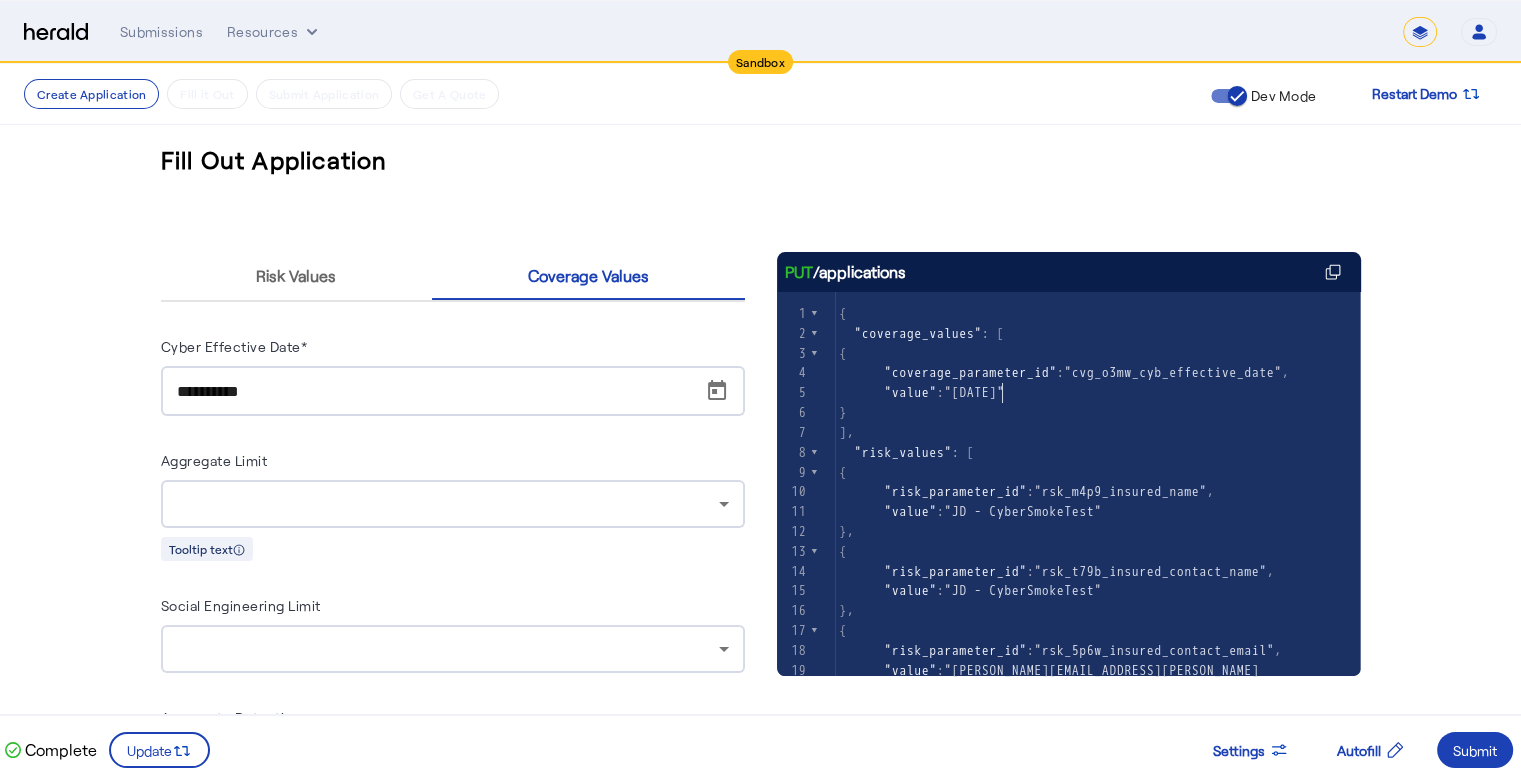click on ""[DATE]"" 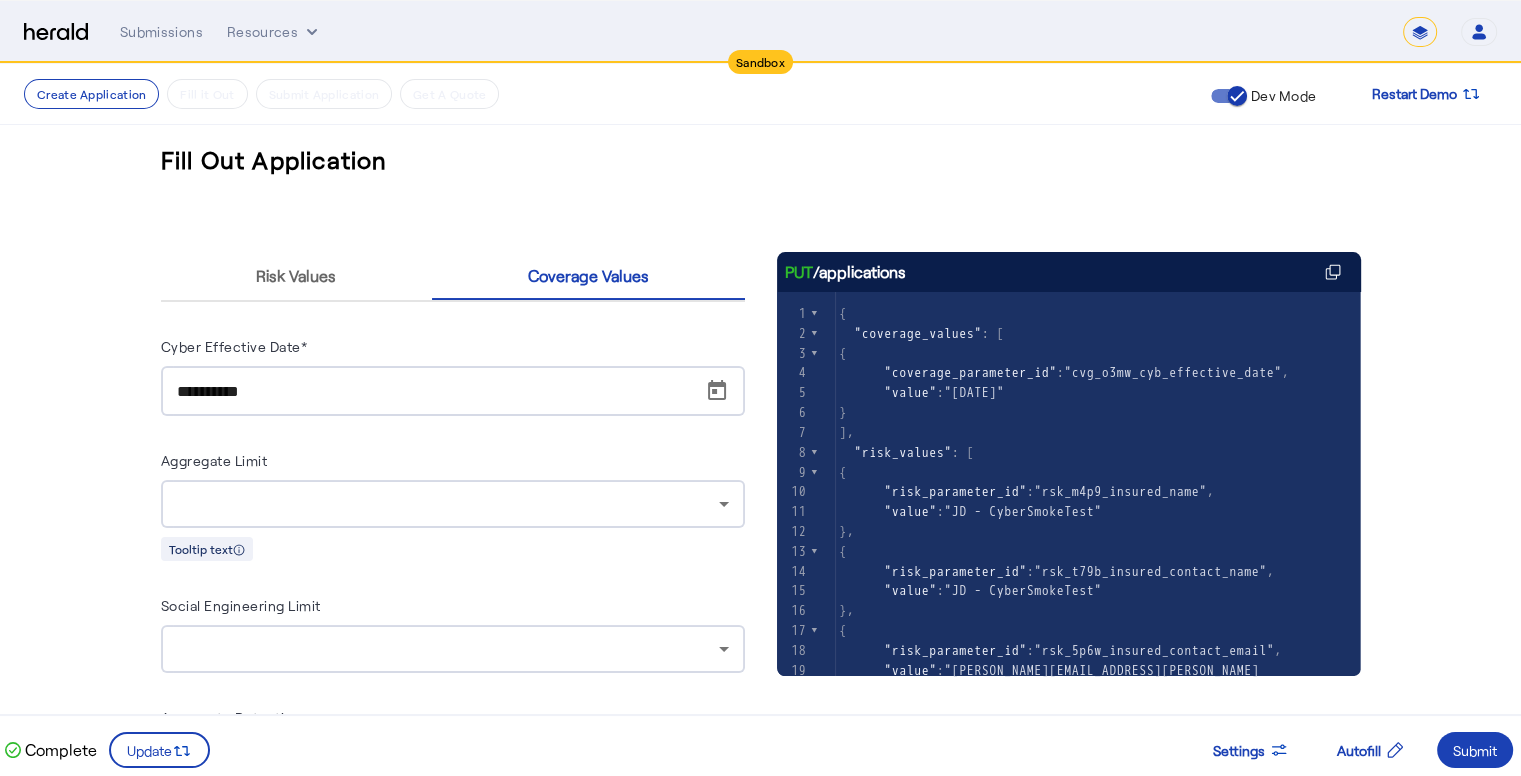 scroll, scrollTop: 178, scrollLeft: 0, axis: vertical 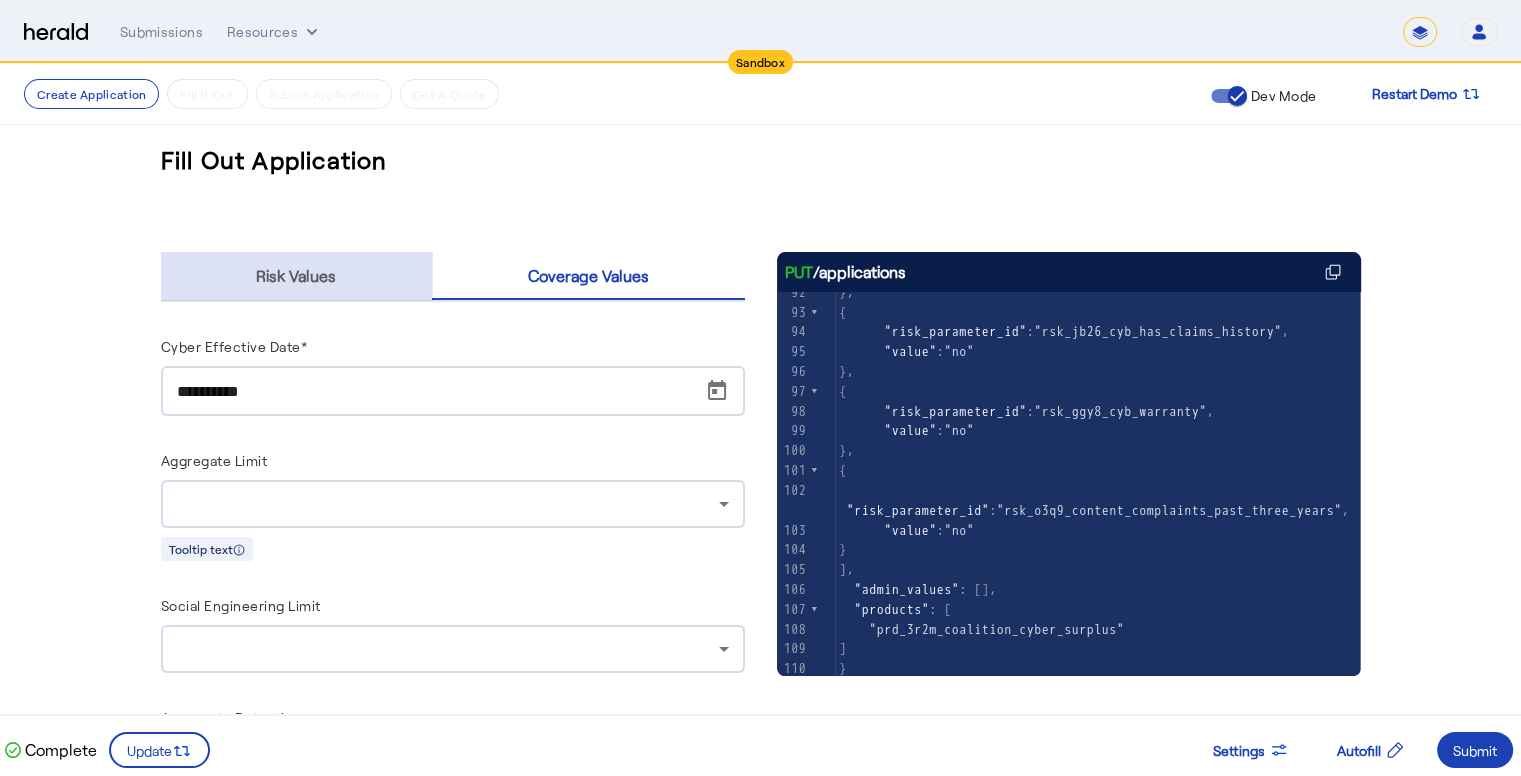 click on "Risk Values" at bounding box center (297, 276) 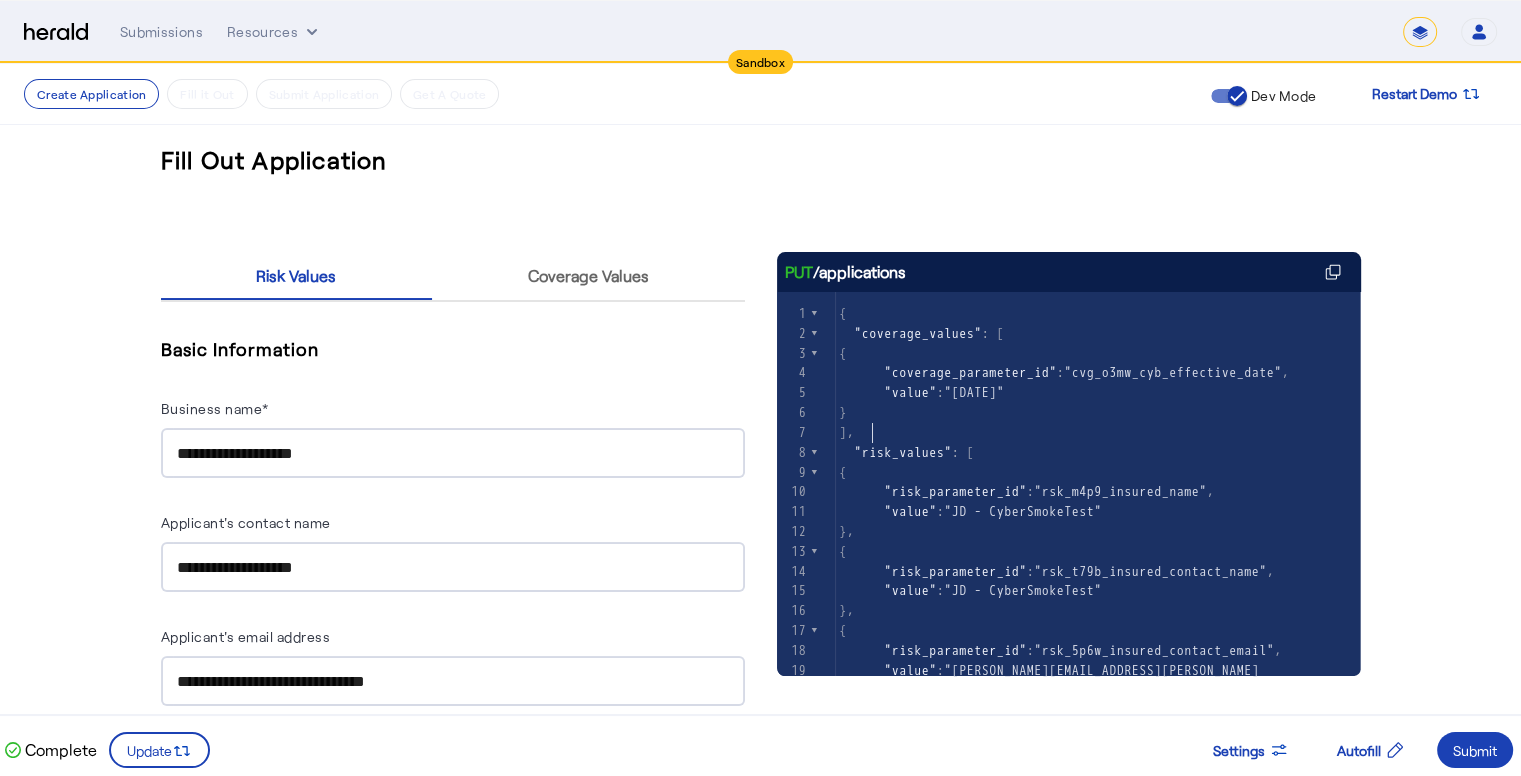 click on "]," 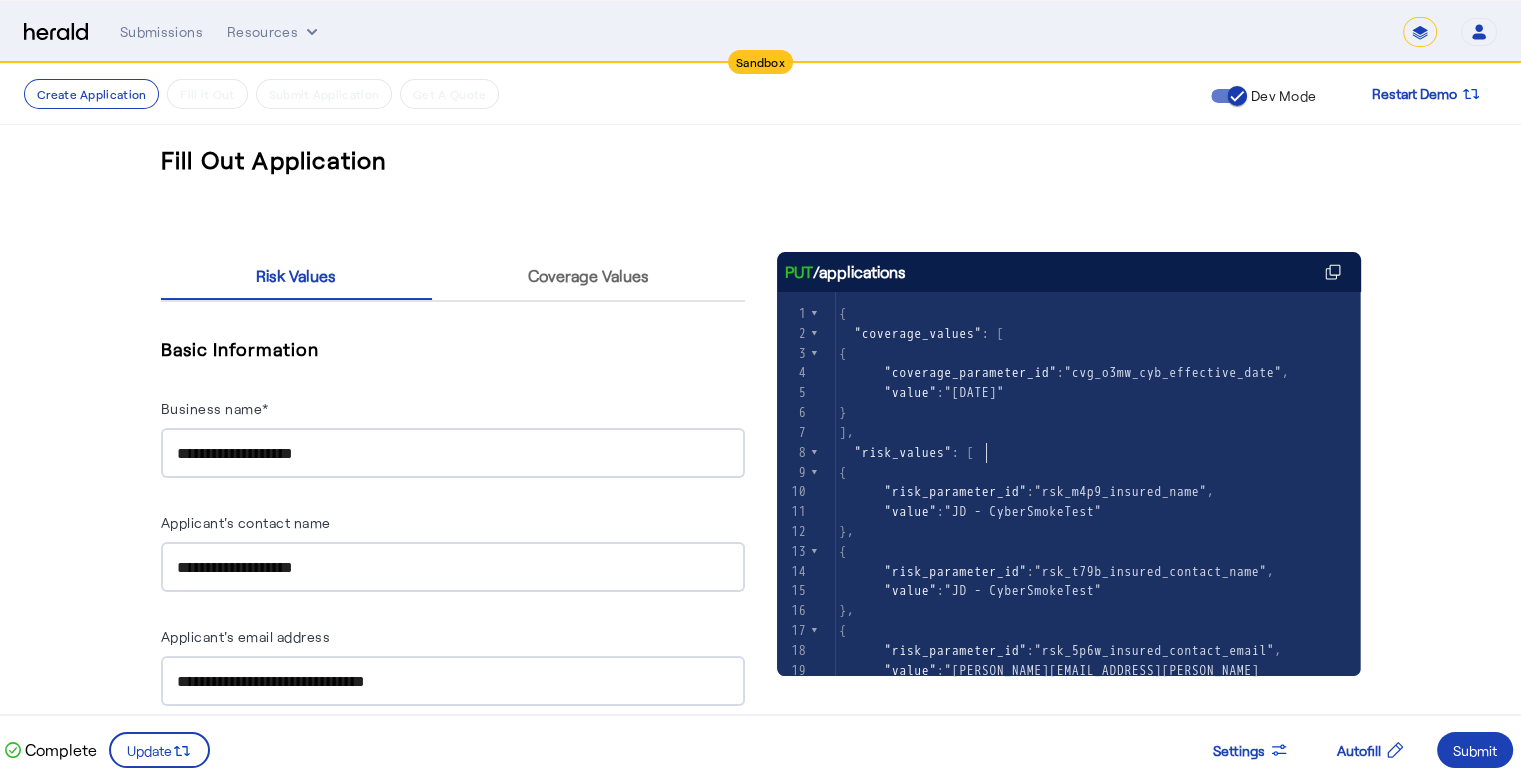 click on ""risk_values" : [" 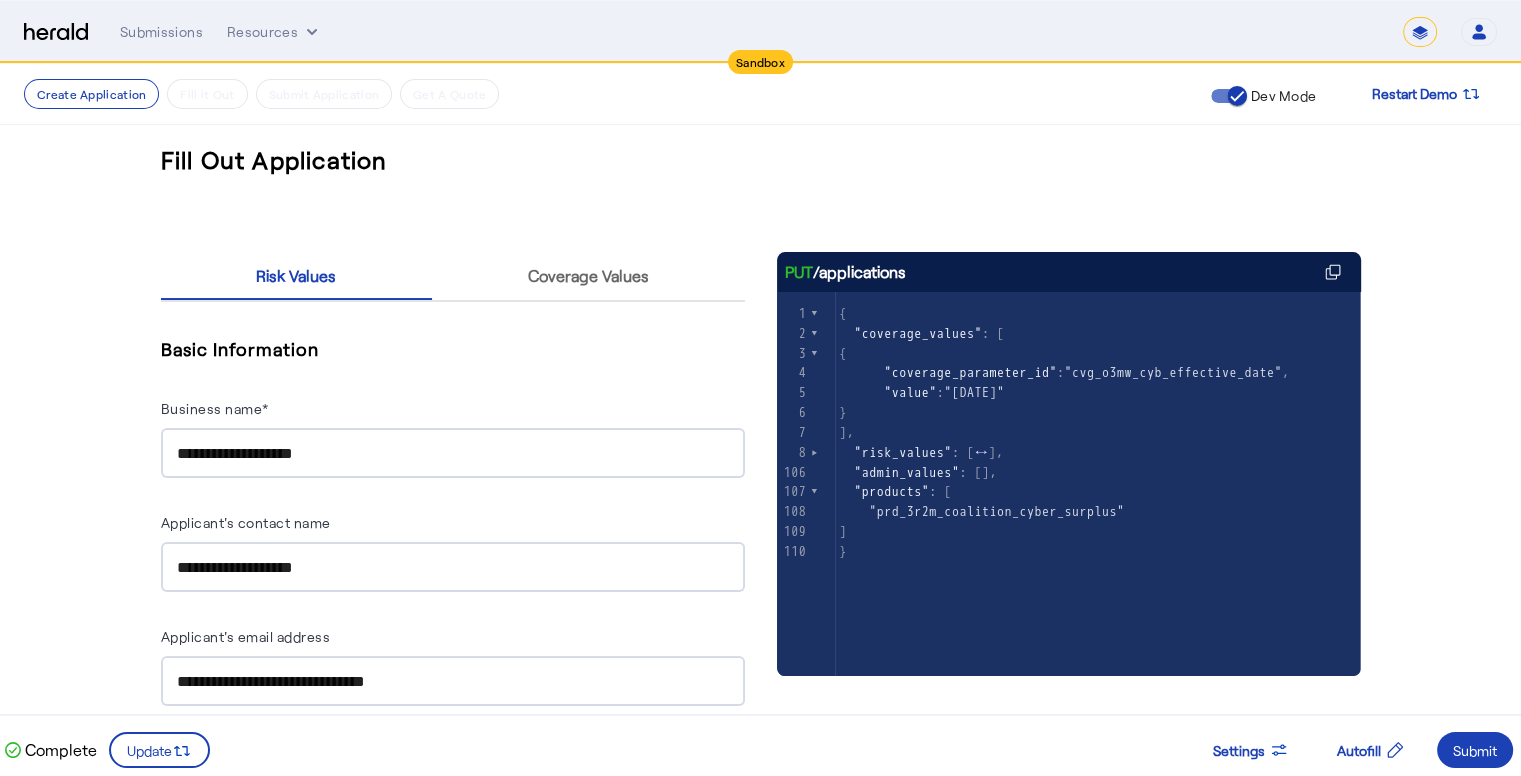 click 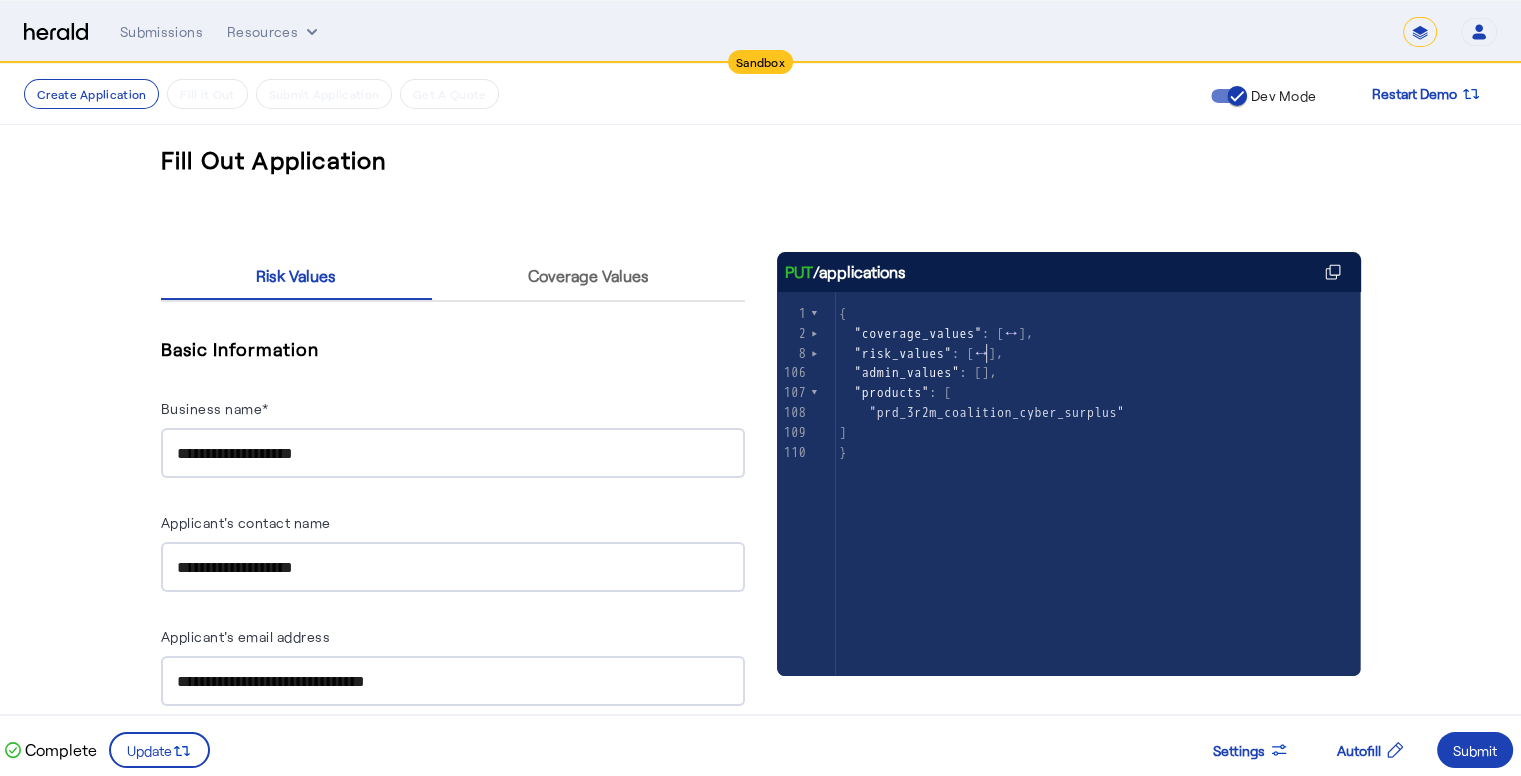 click on "2" 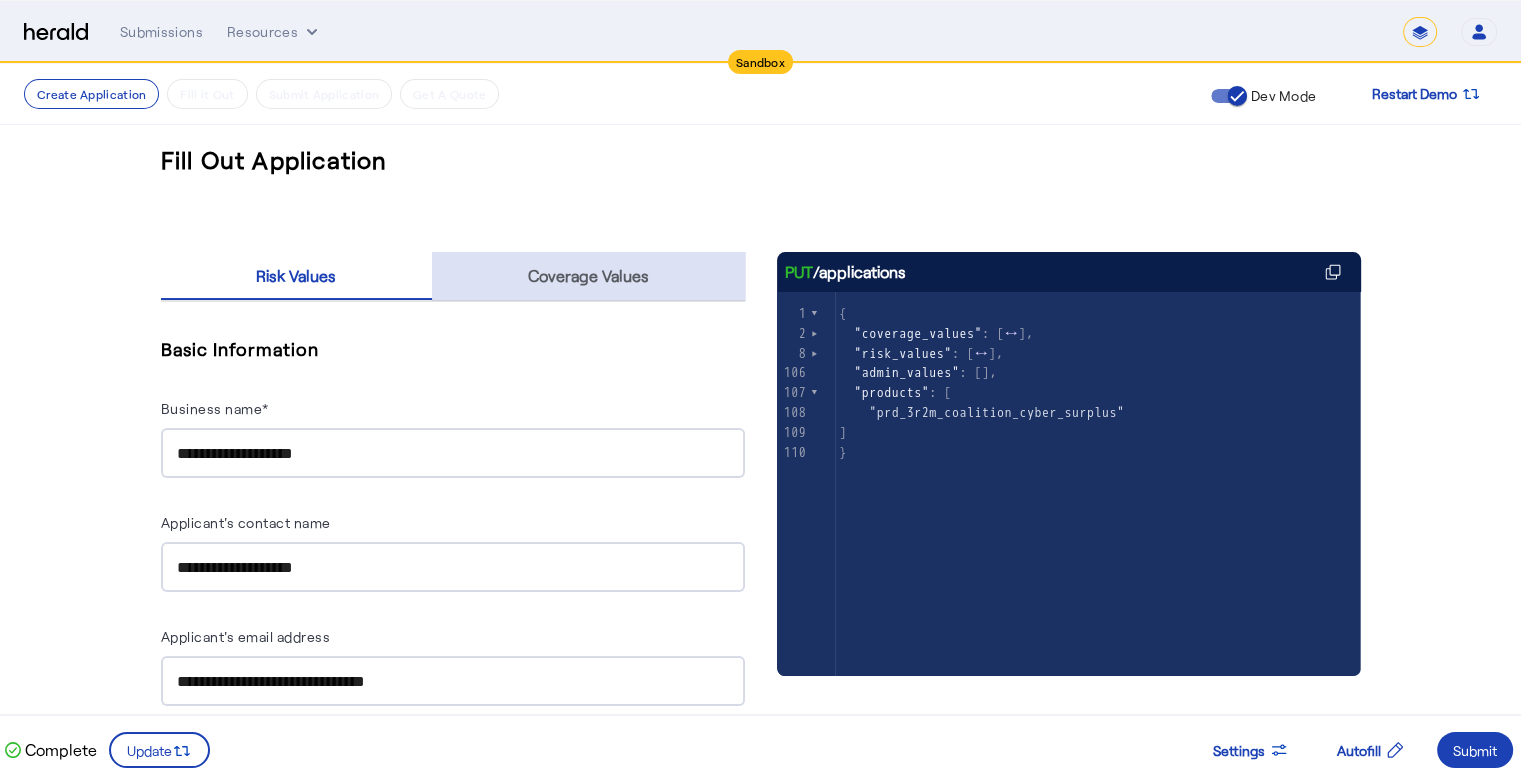 click on "Coverage Values" at bounding box center (588, 276) 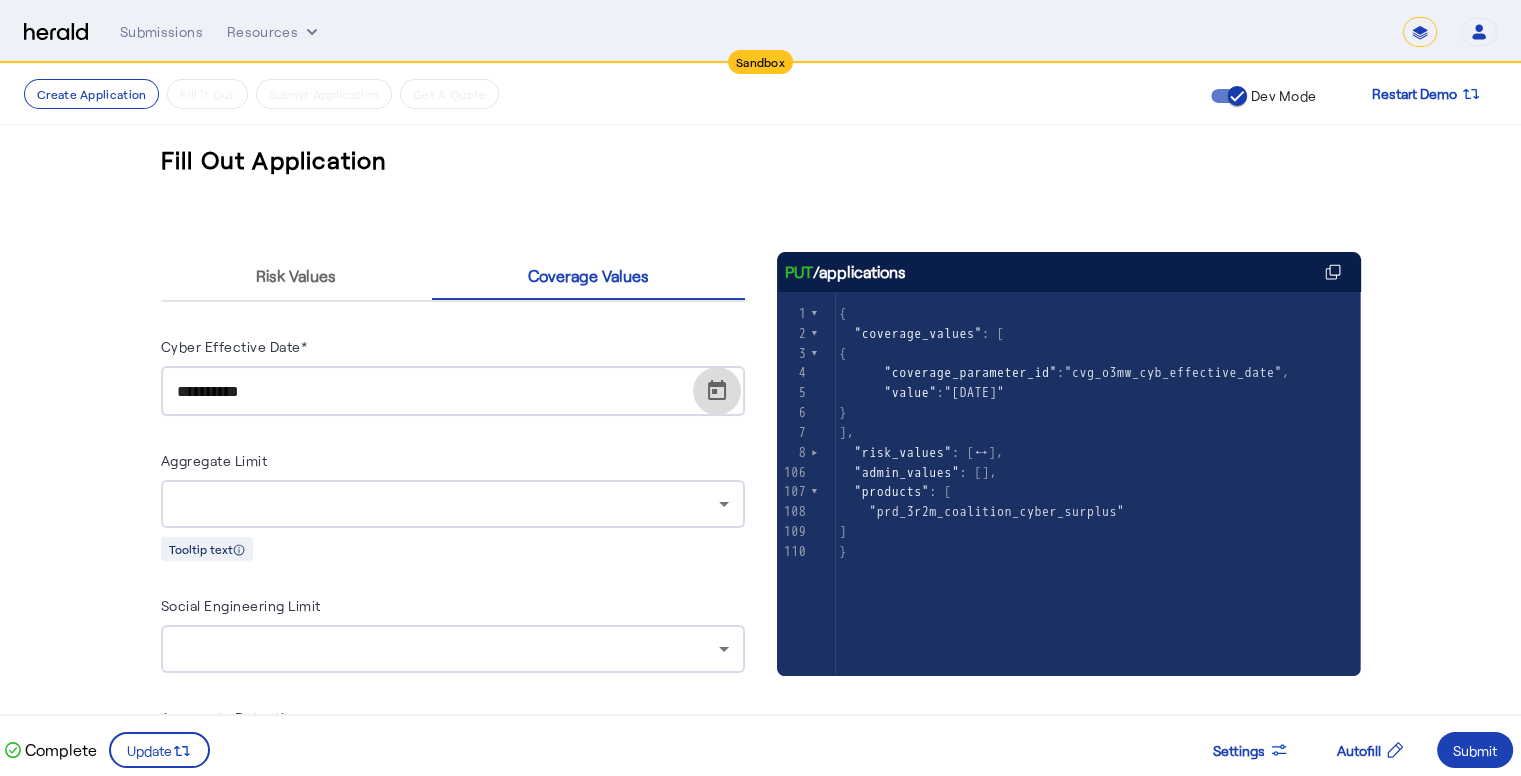 click 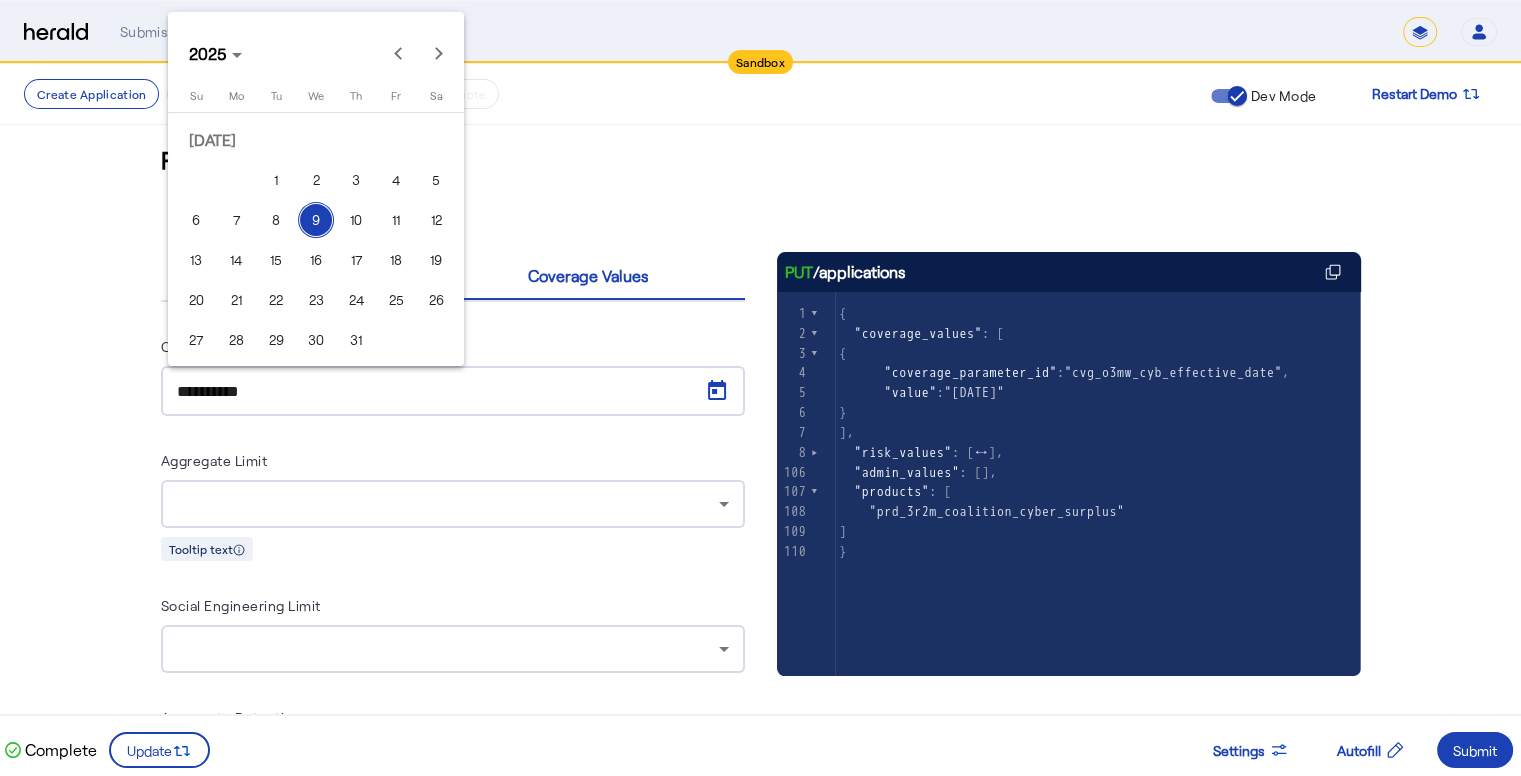 click on "10" at bounding box center [356, 220] 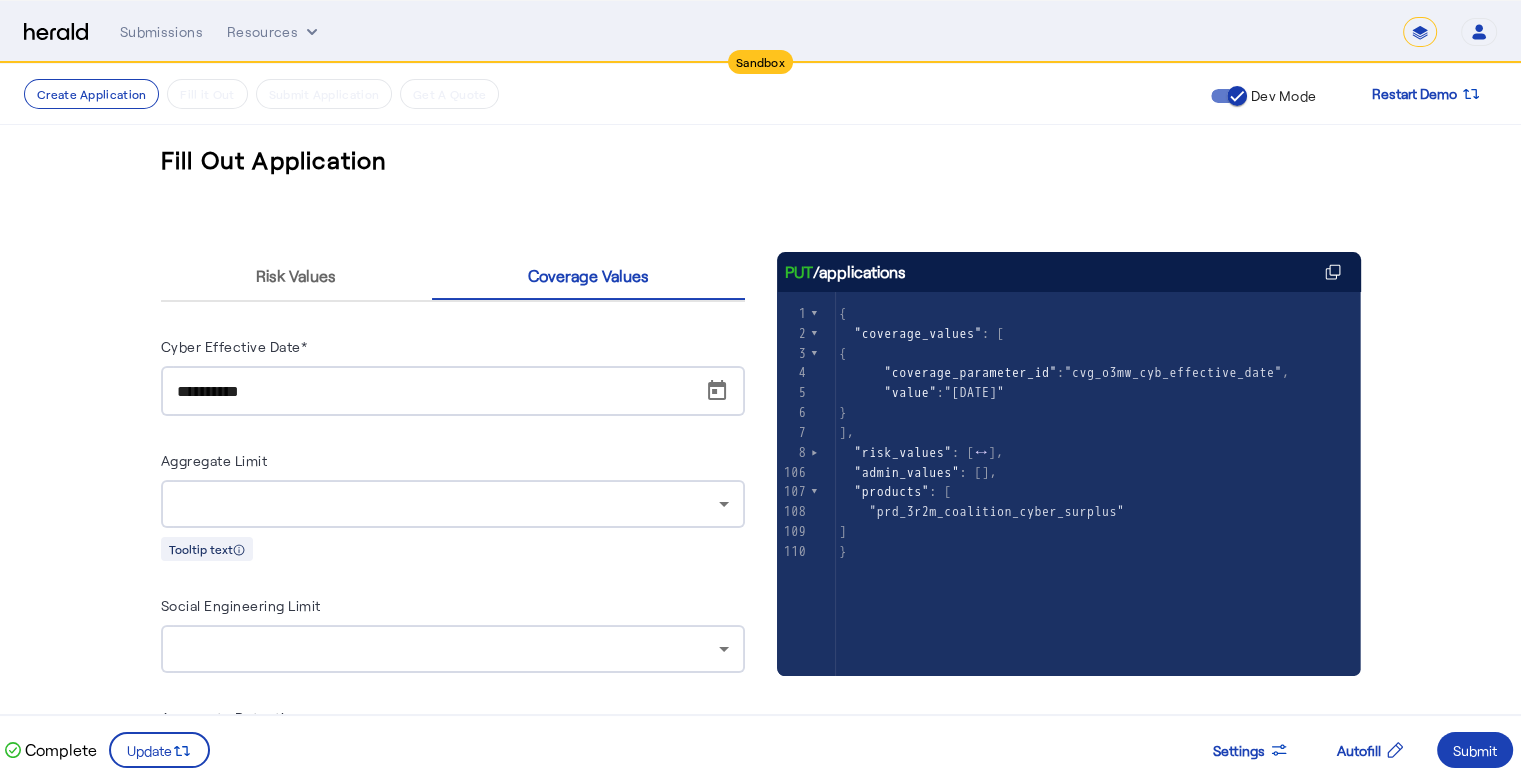 click on "**********" 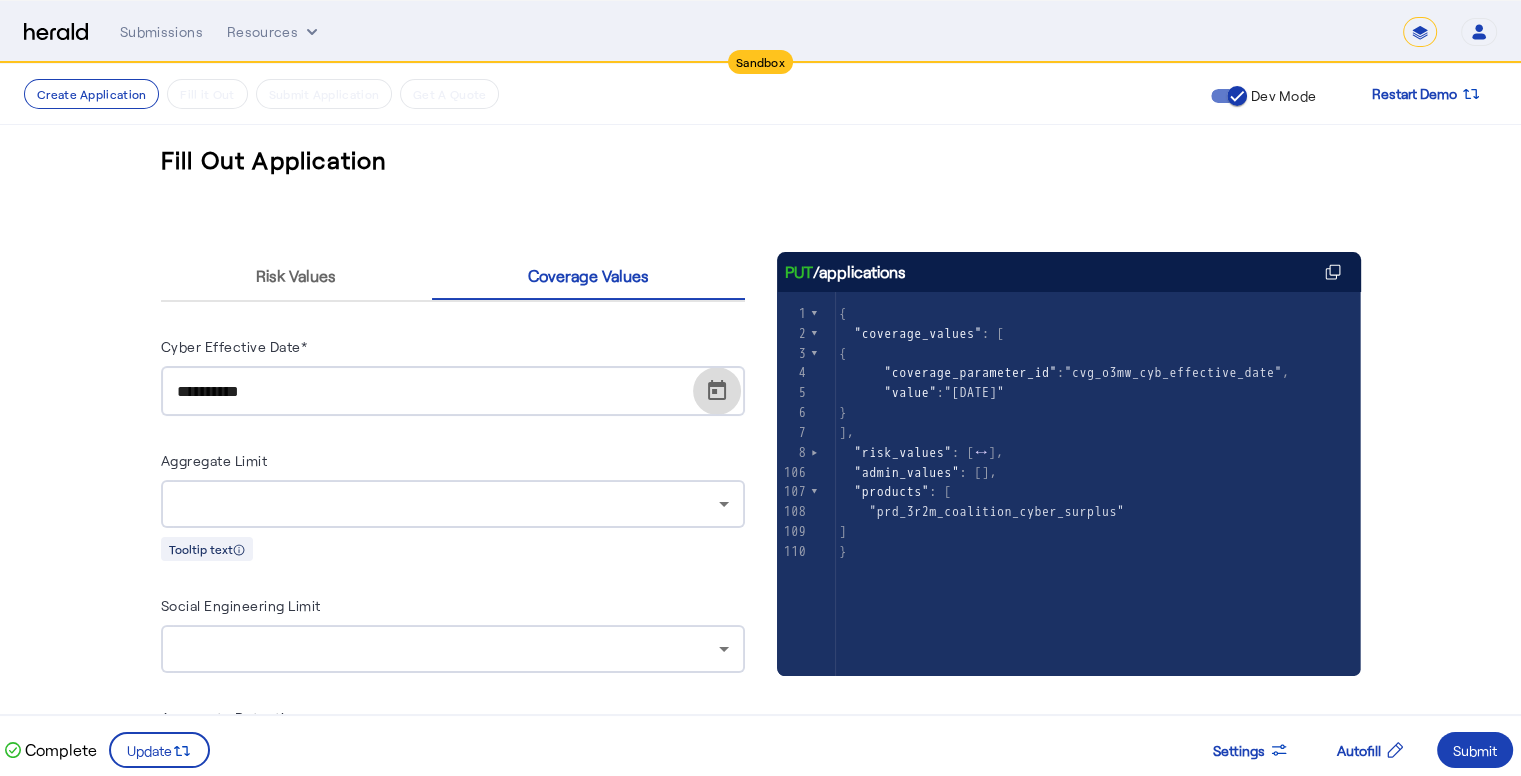 click 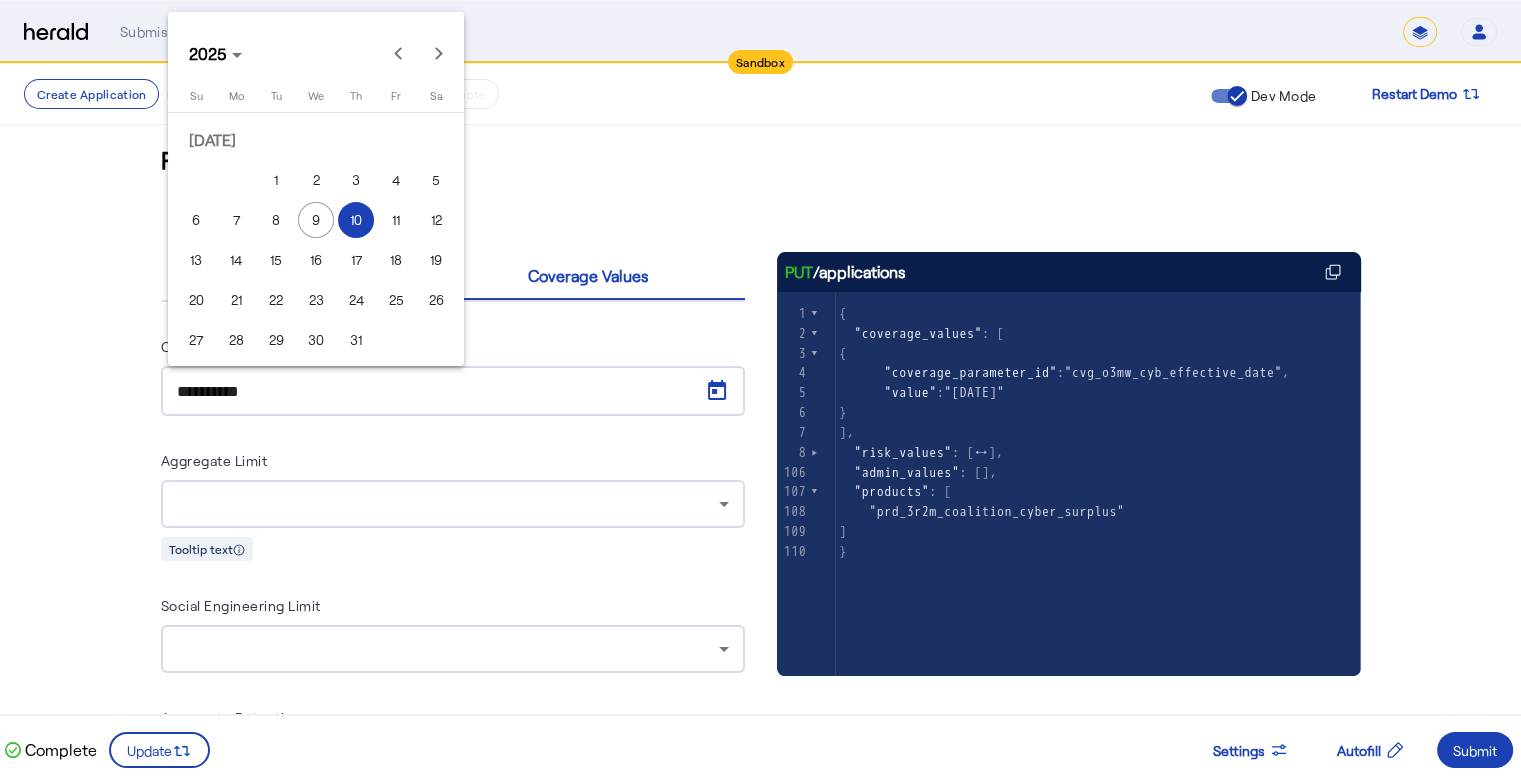 click on "9" at bounding box center (316, 220) 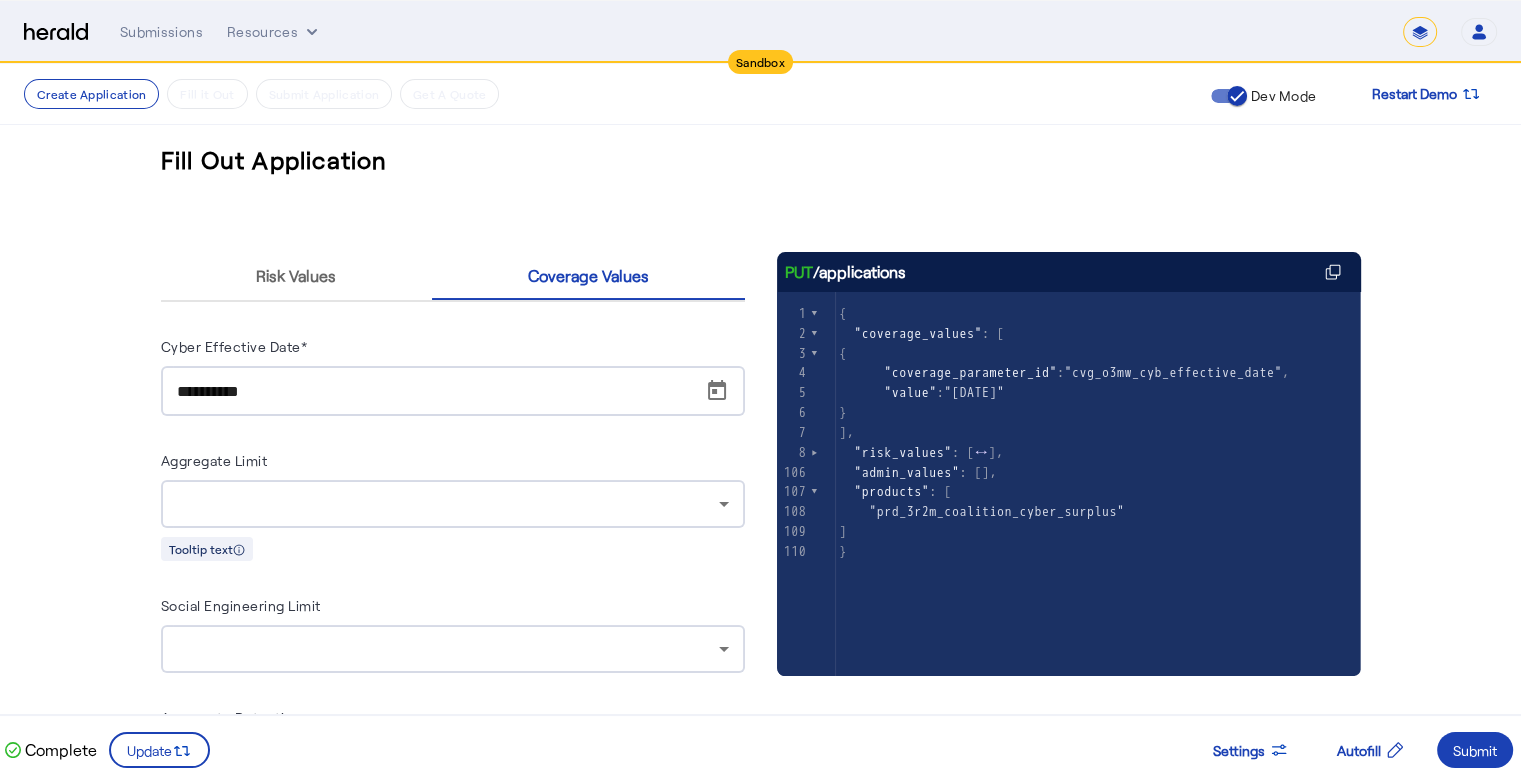 click 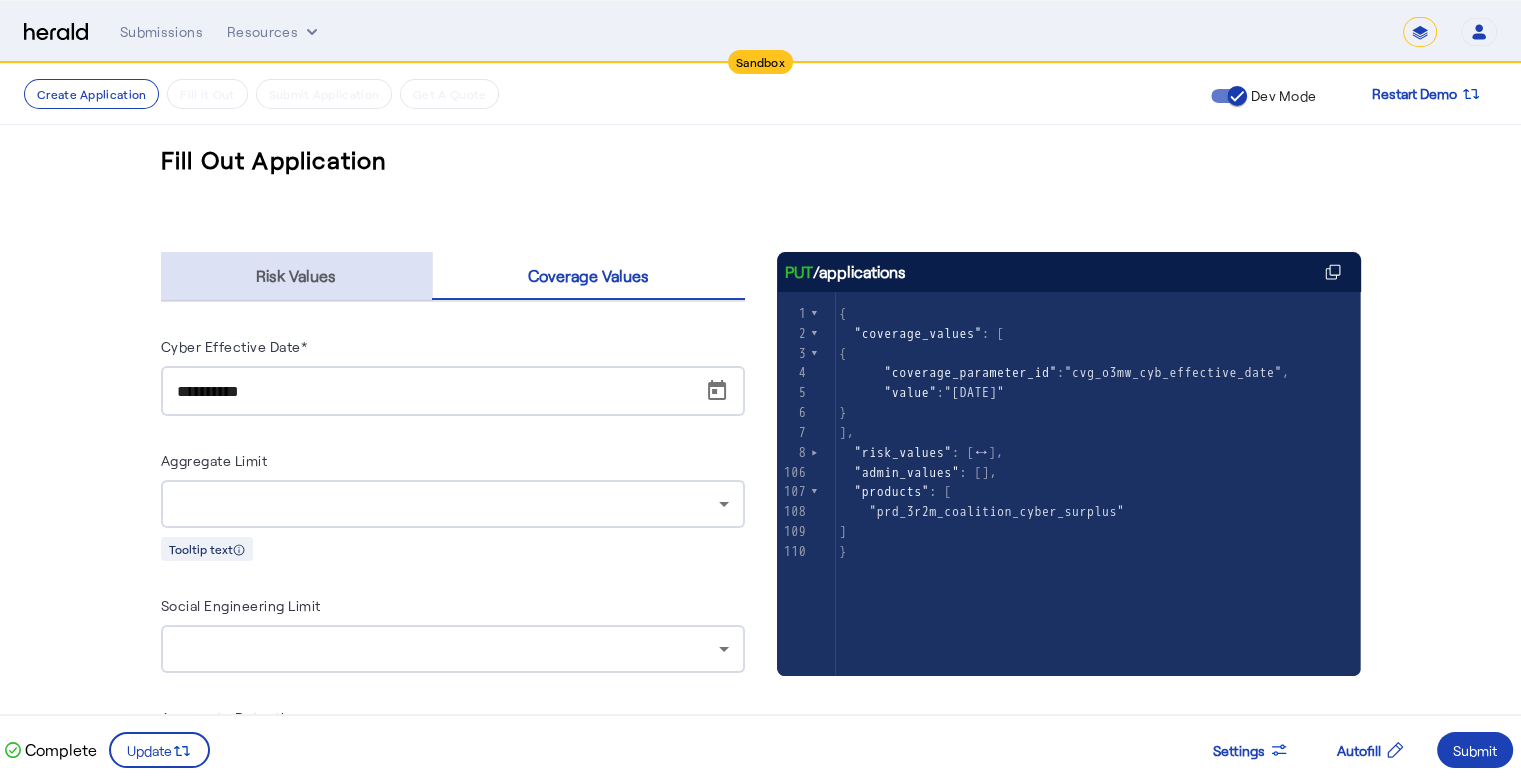 click on "Risk Values" at bounding box center [296, 276] 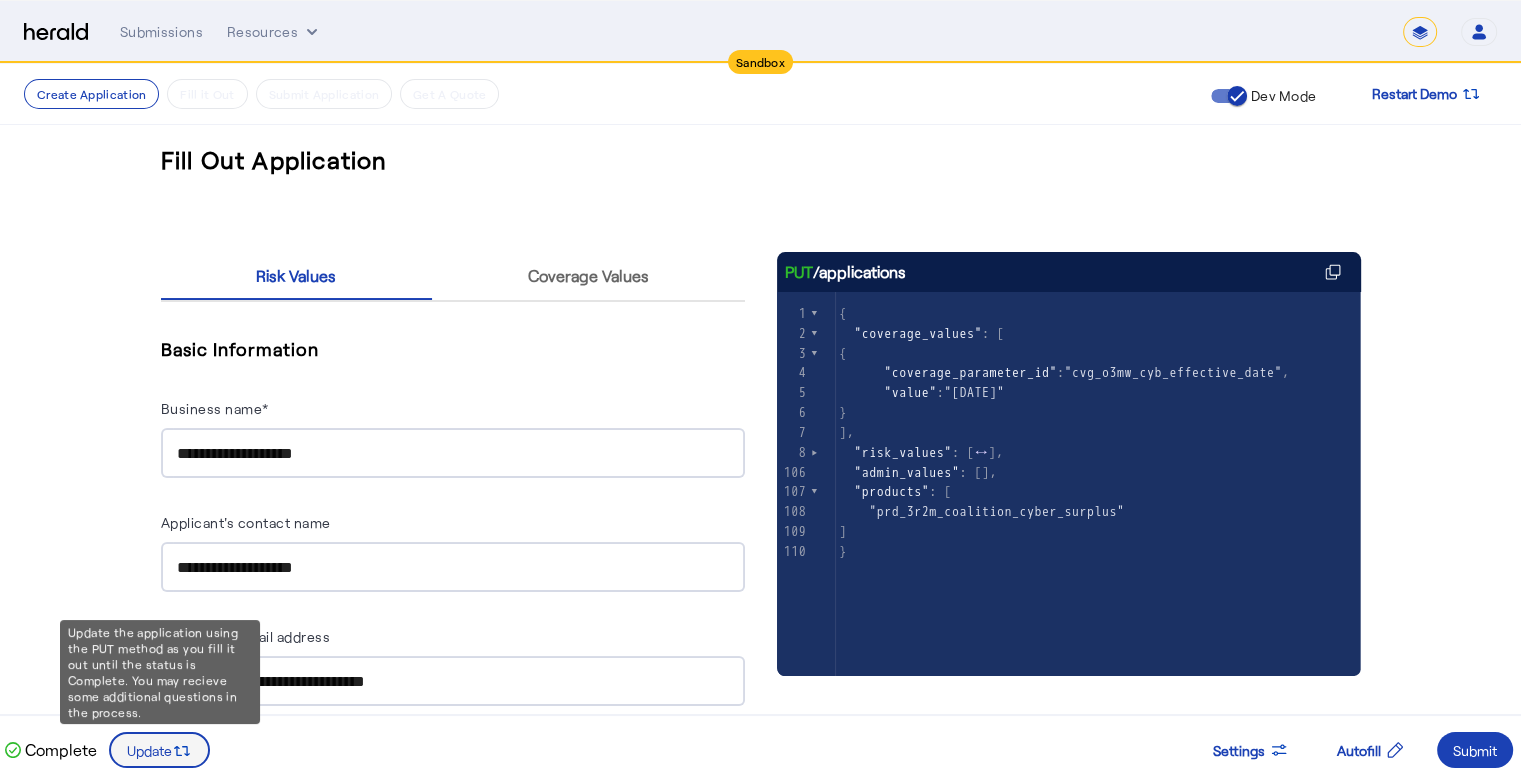 click at bounding box center [159, 750] 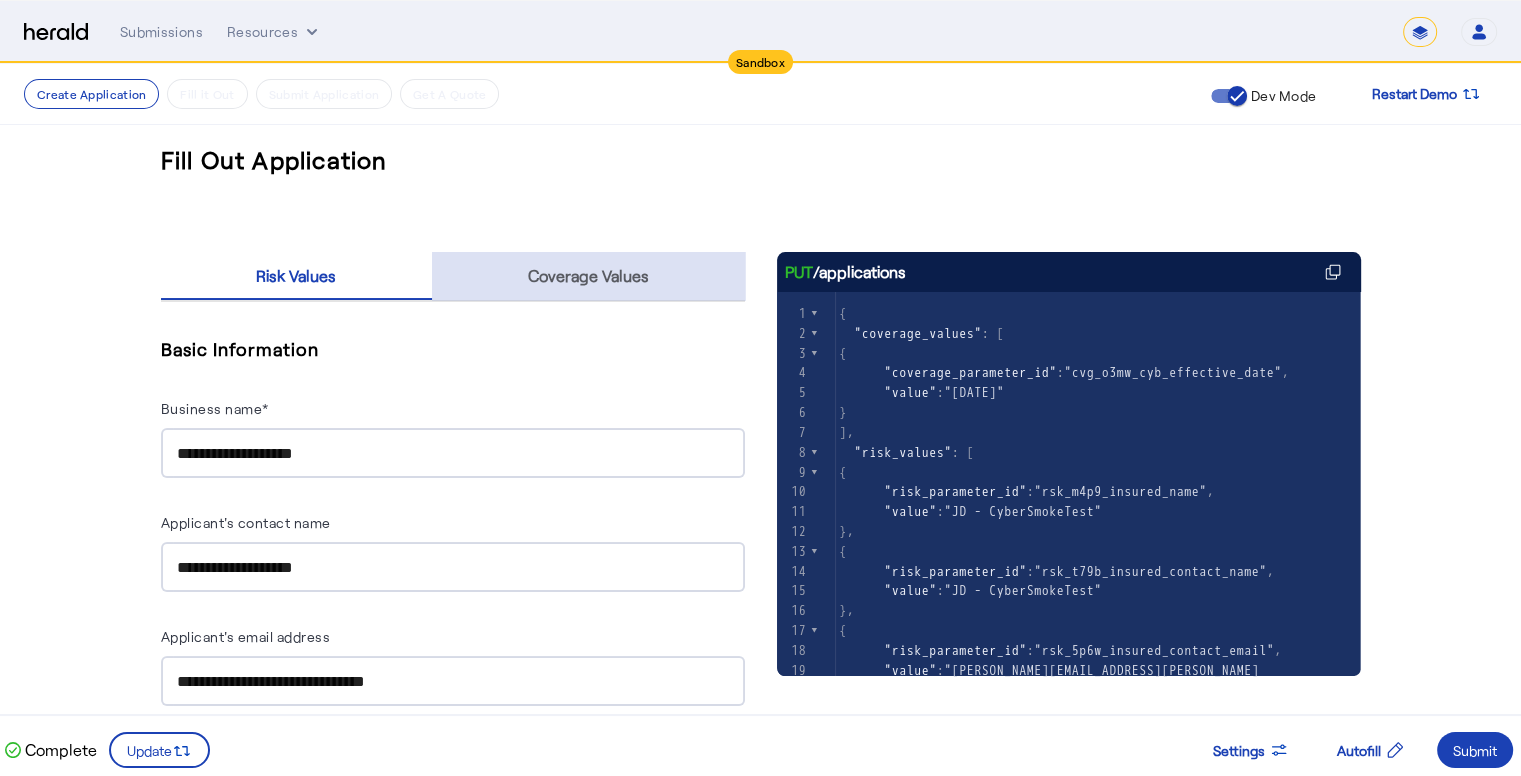 click on "Coverage Values" at bounding box center (588, 276) 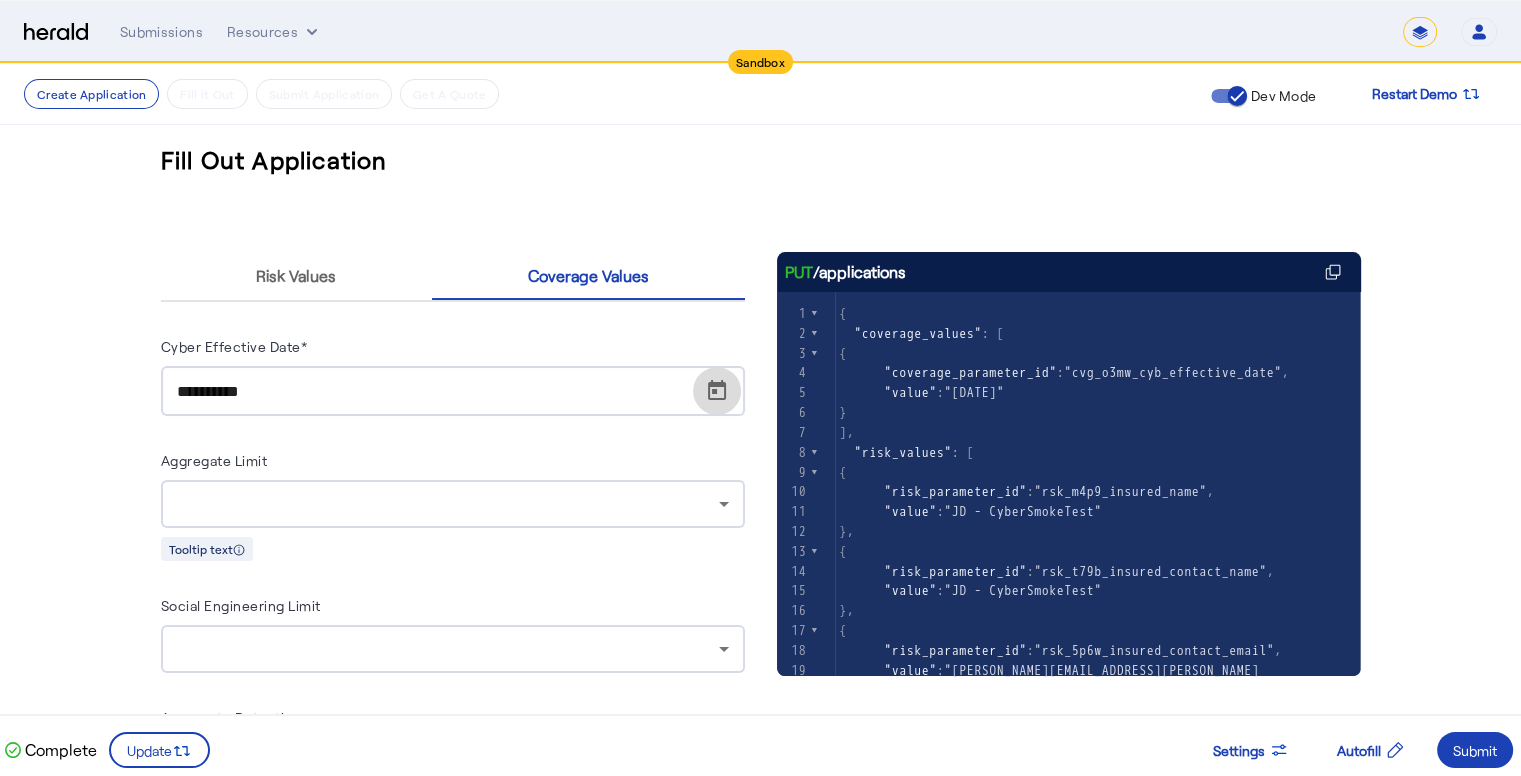 click 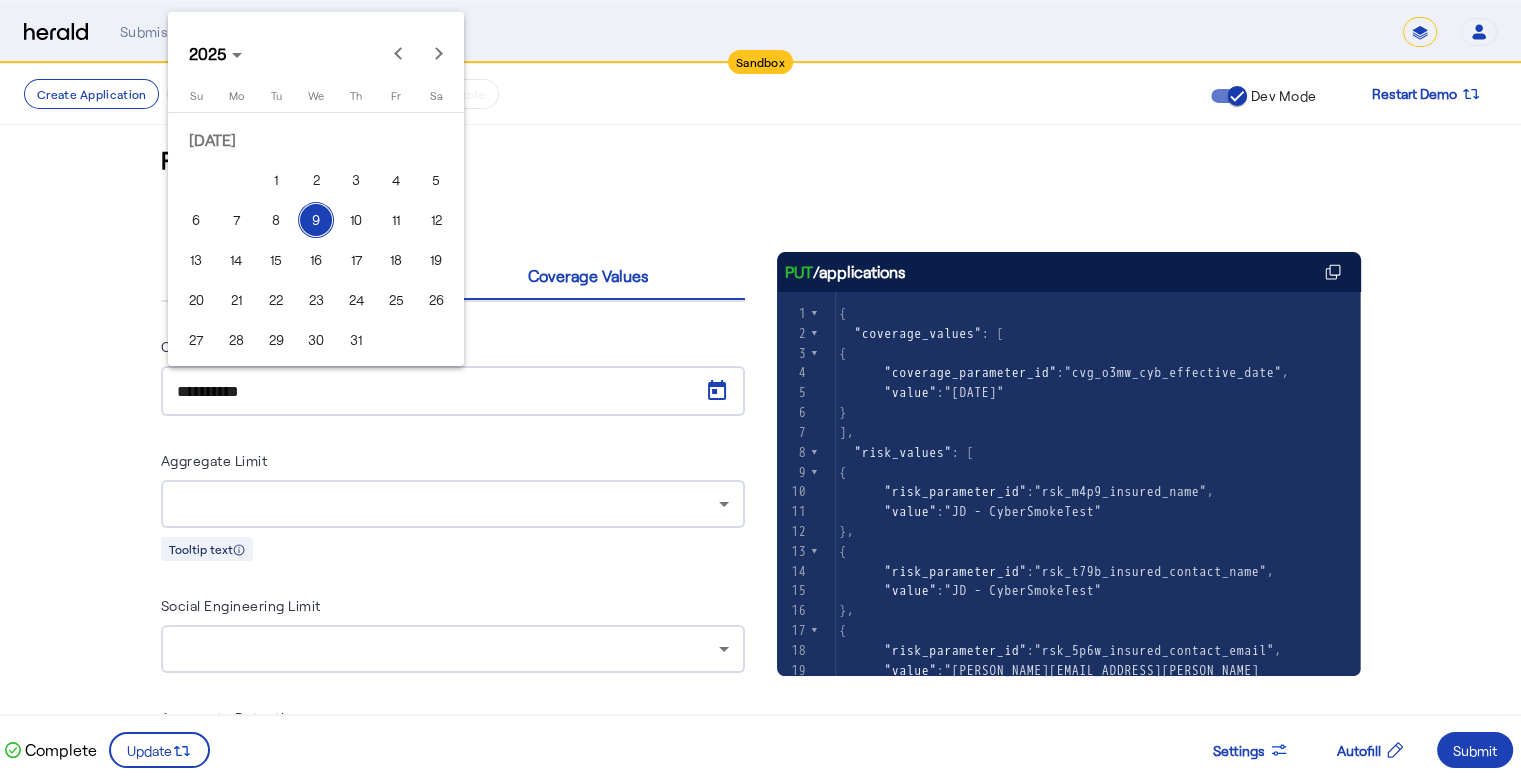click on "10" at bounding box center (356, 220) 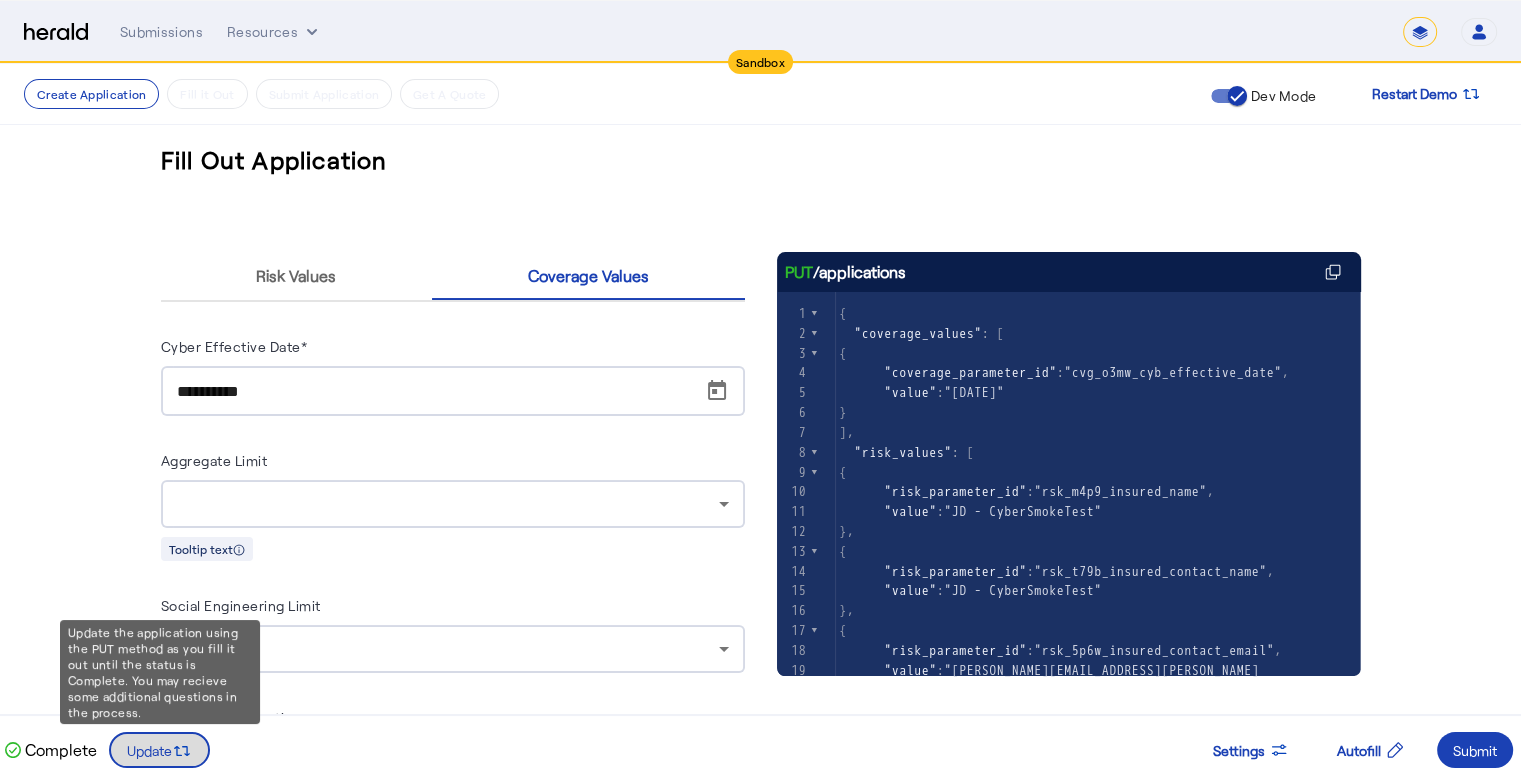 click on "Update" at bounding box center (149, 750) 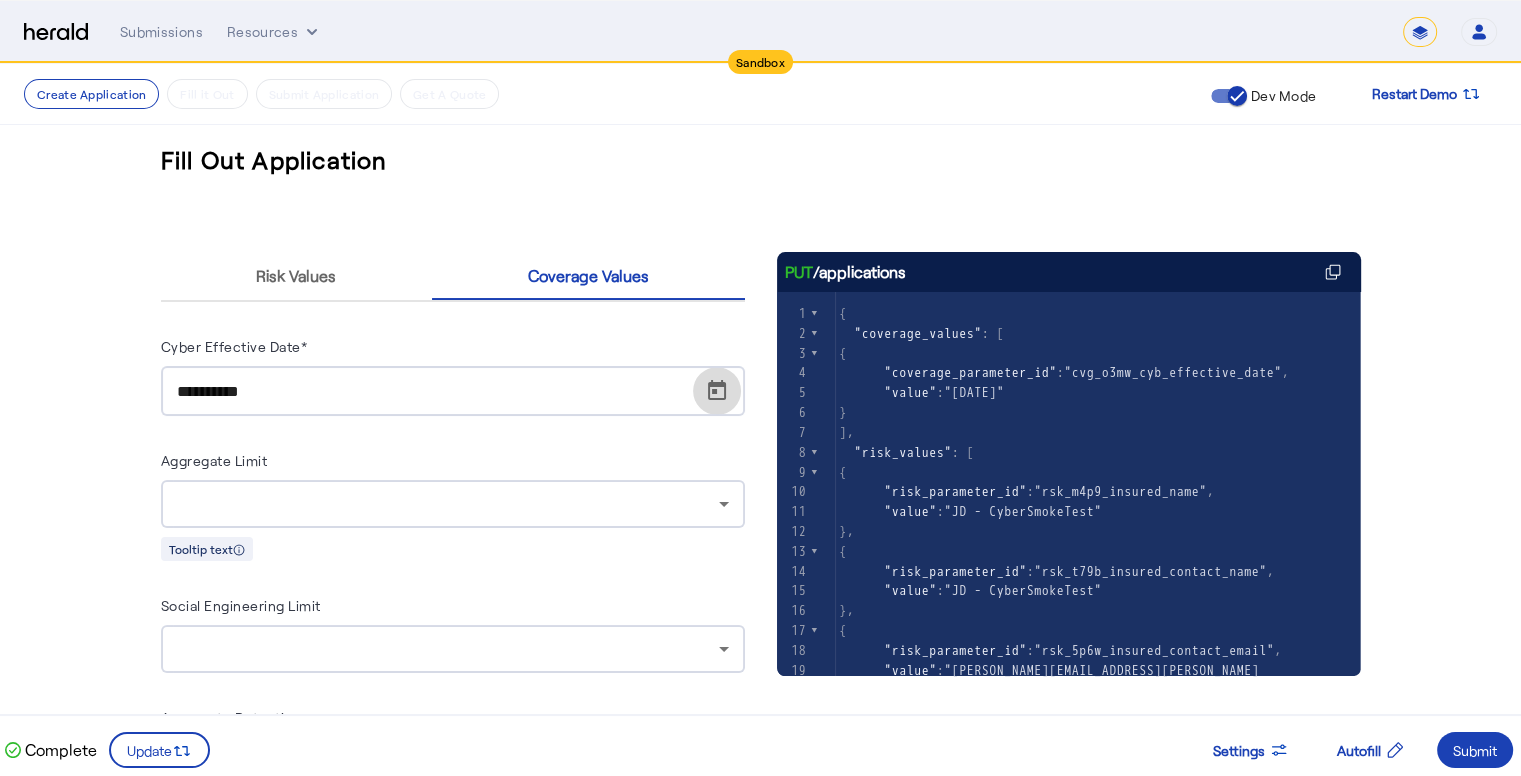 click 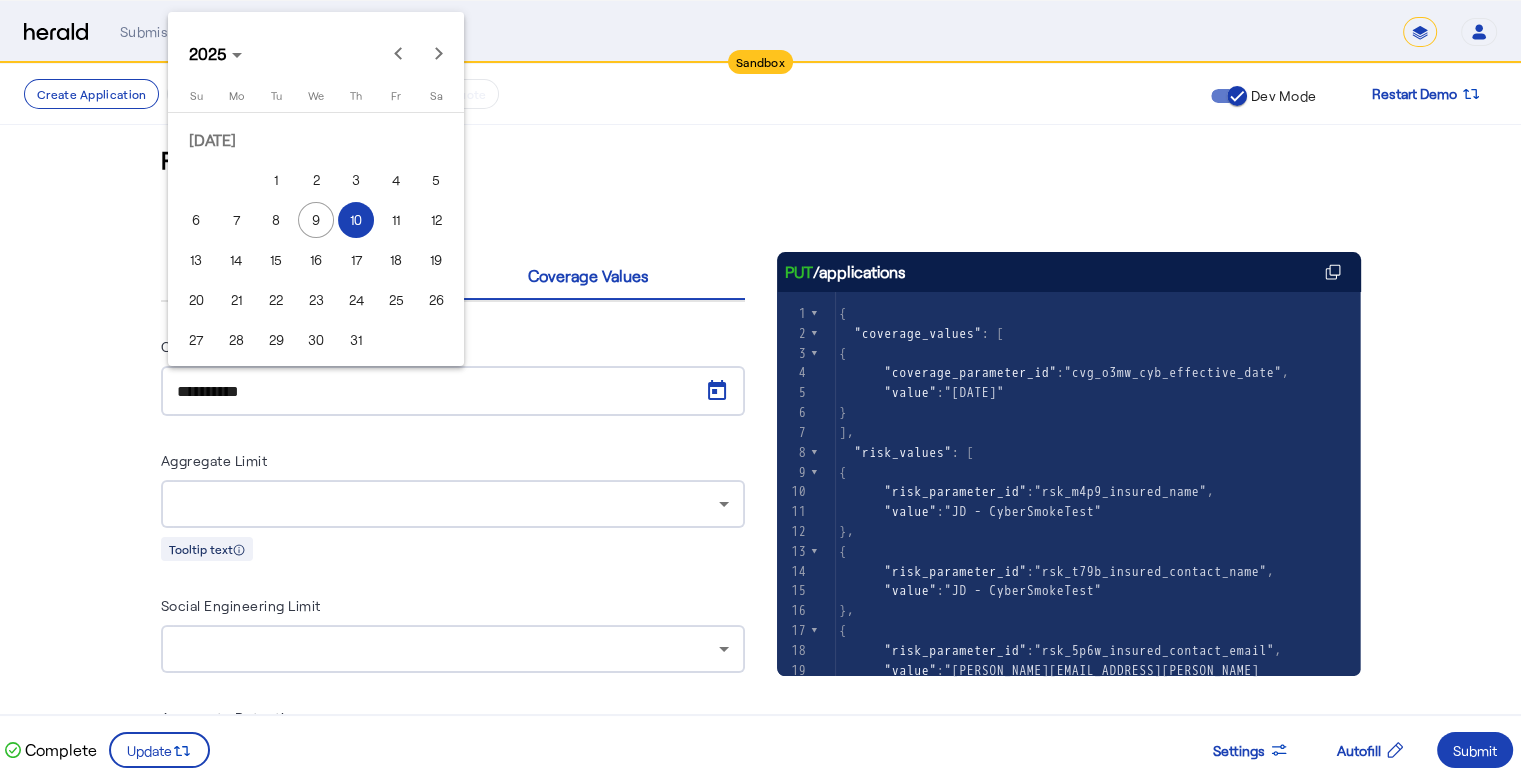 click on "9" at bounding box center (316, 220) 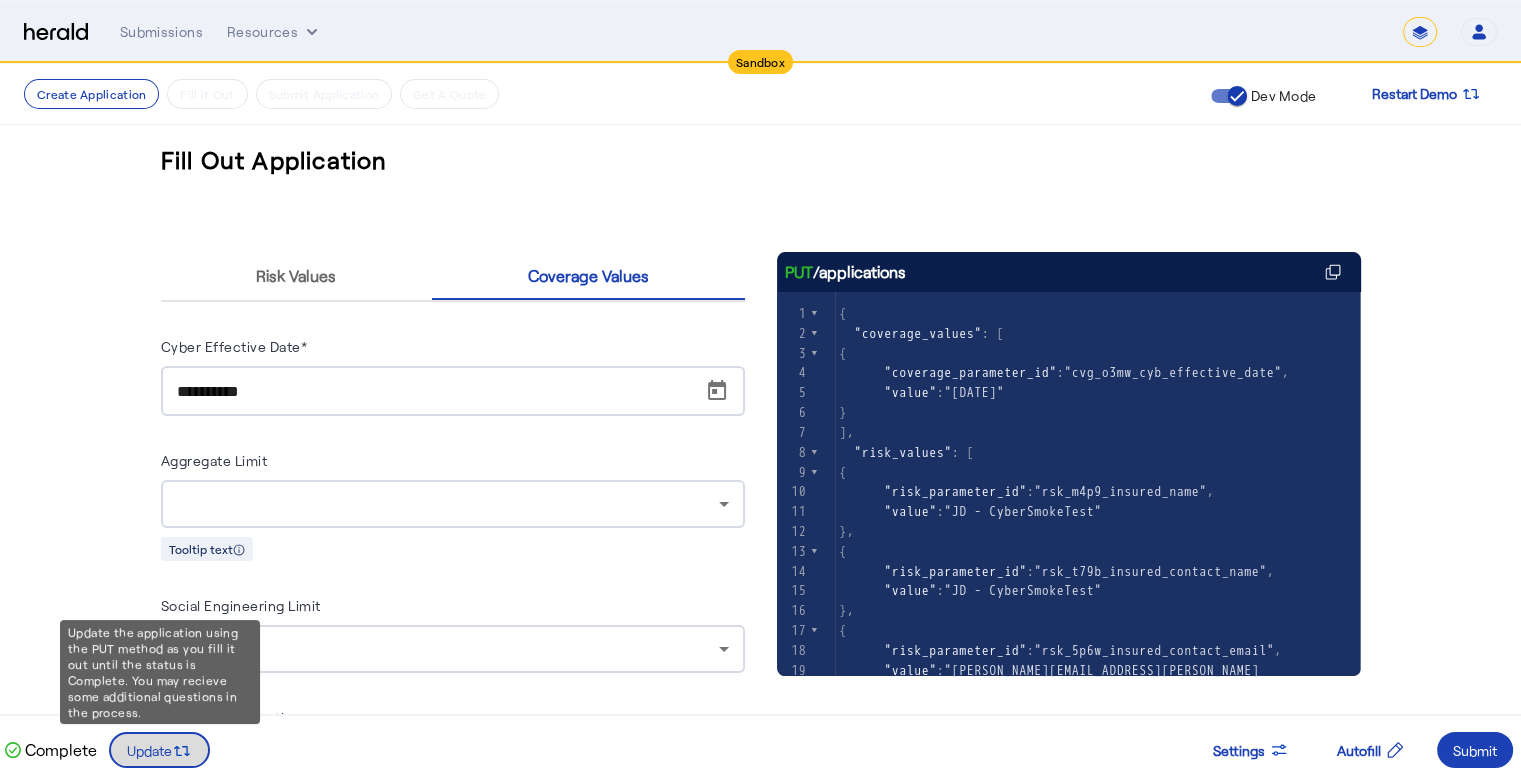 click on "Update" at bounding box center [149, 750] 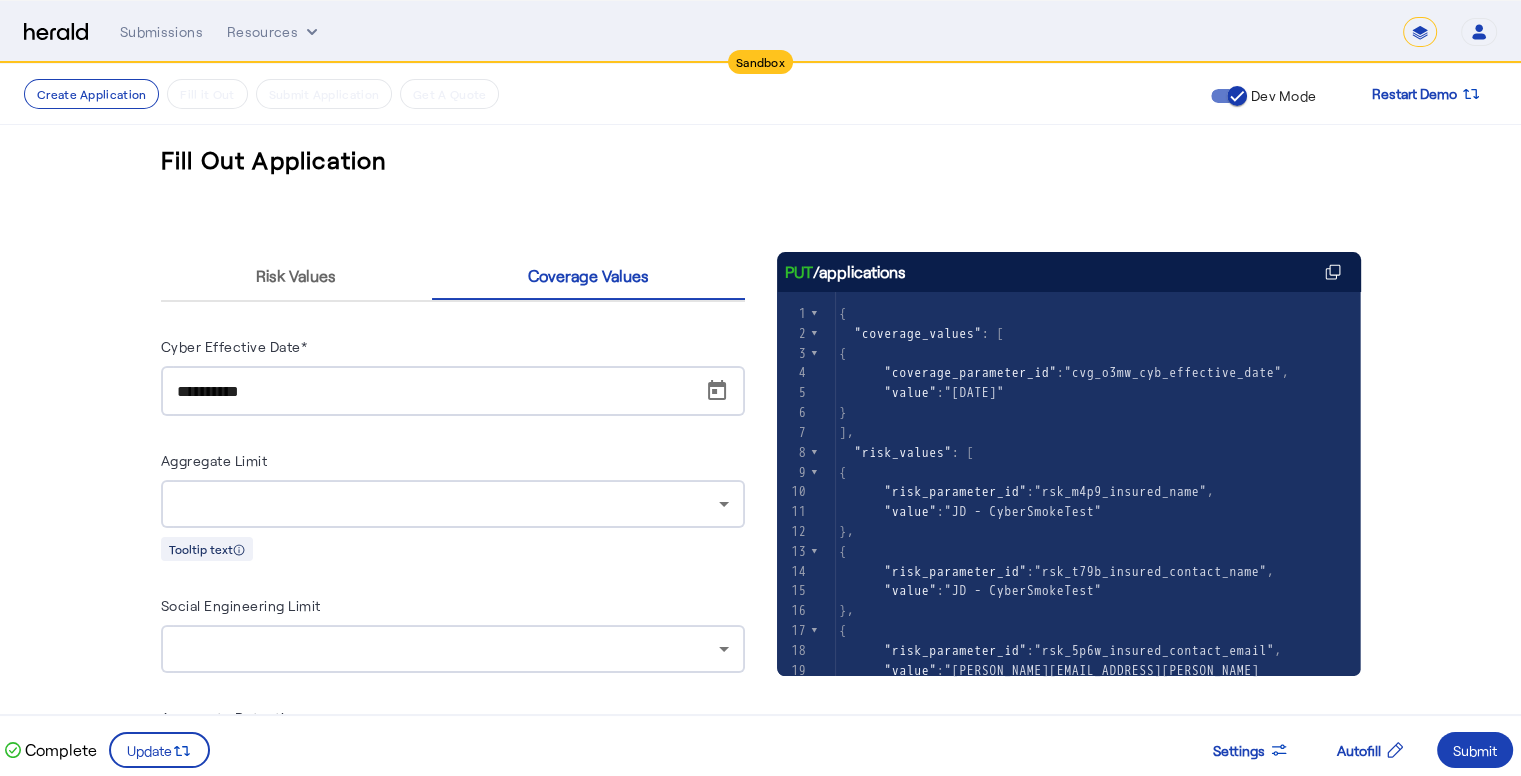 scroll, scrollTop: 388, scrollLeft: 0, axis: vertical 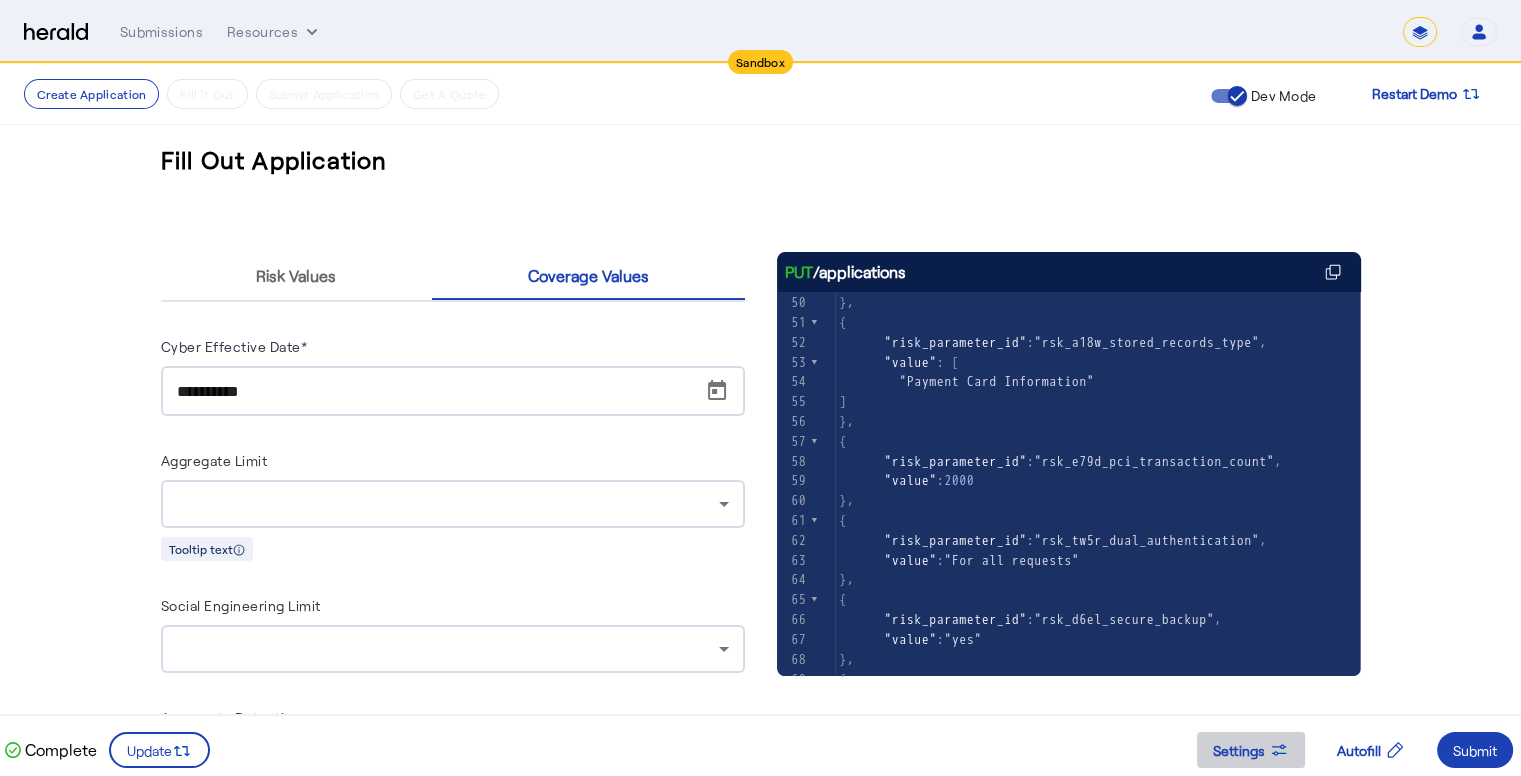 click on "Settings" at bounding box center [1239, 750] 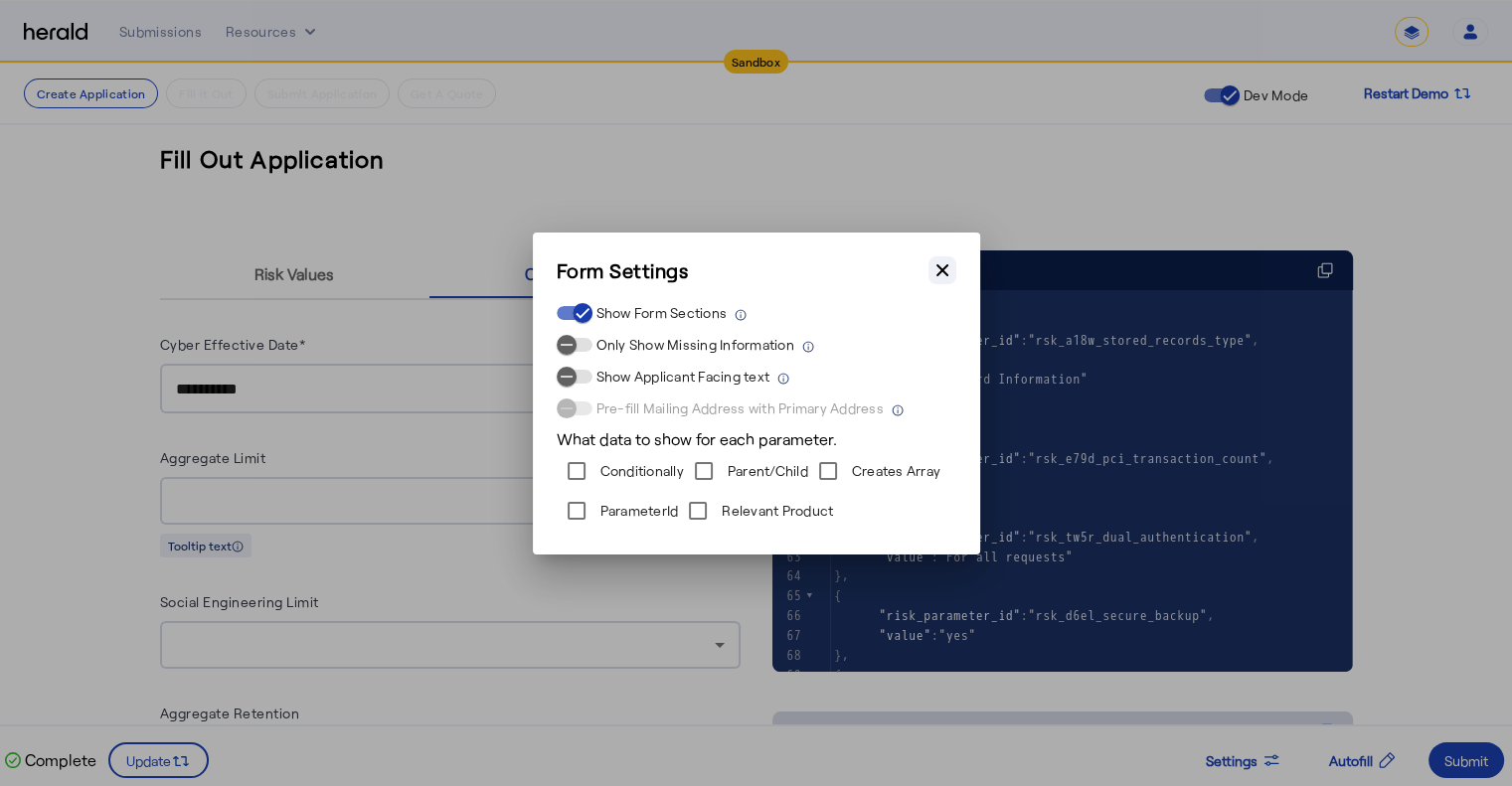 click 